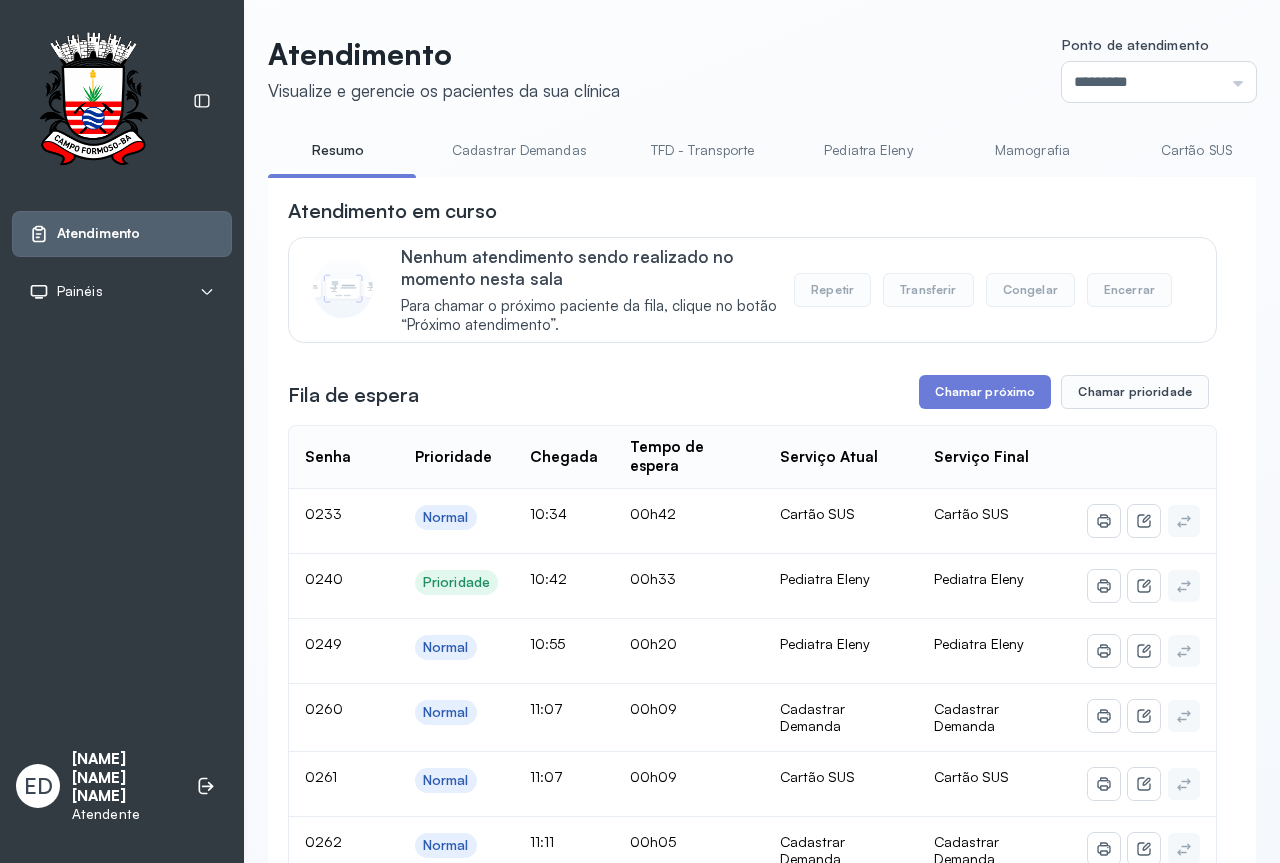 scroll, scrollTop: 0, scrollLeft: 0, axis: both 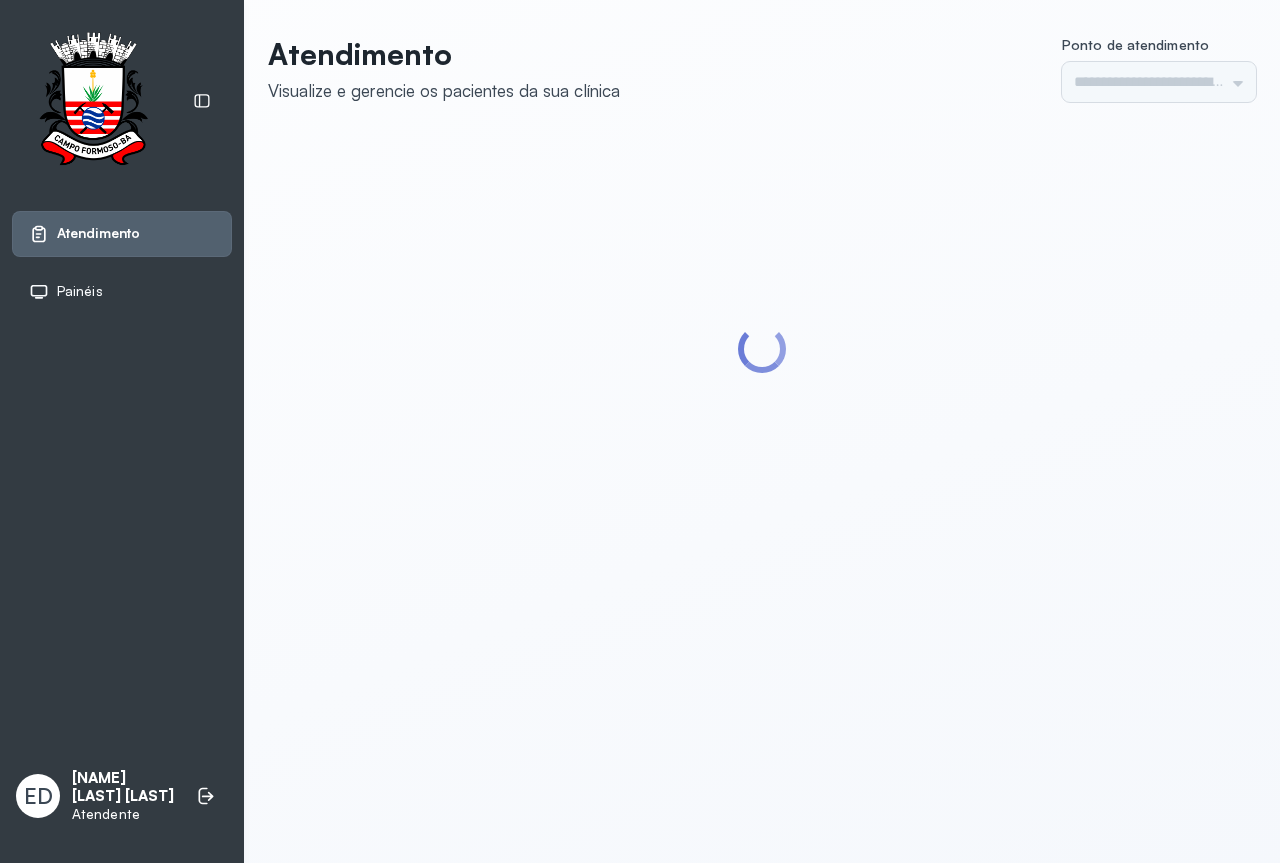 type on "*********" 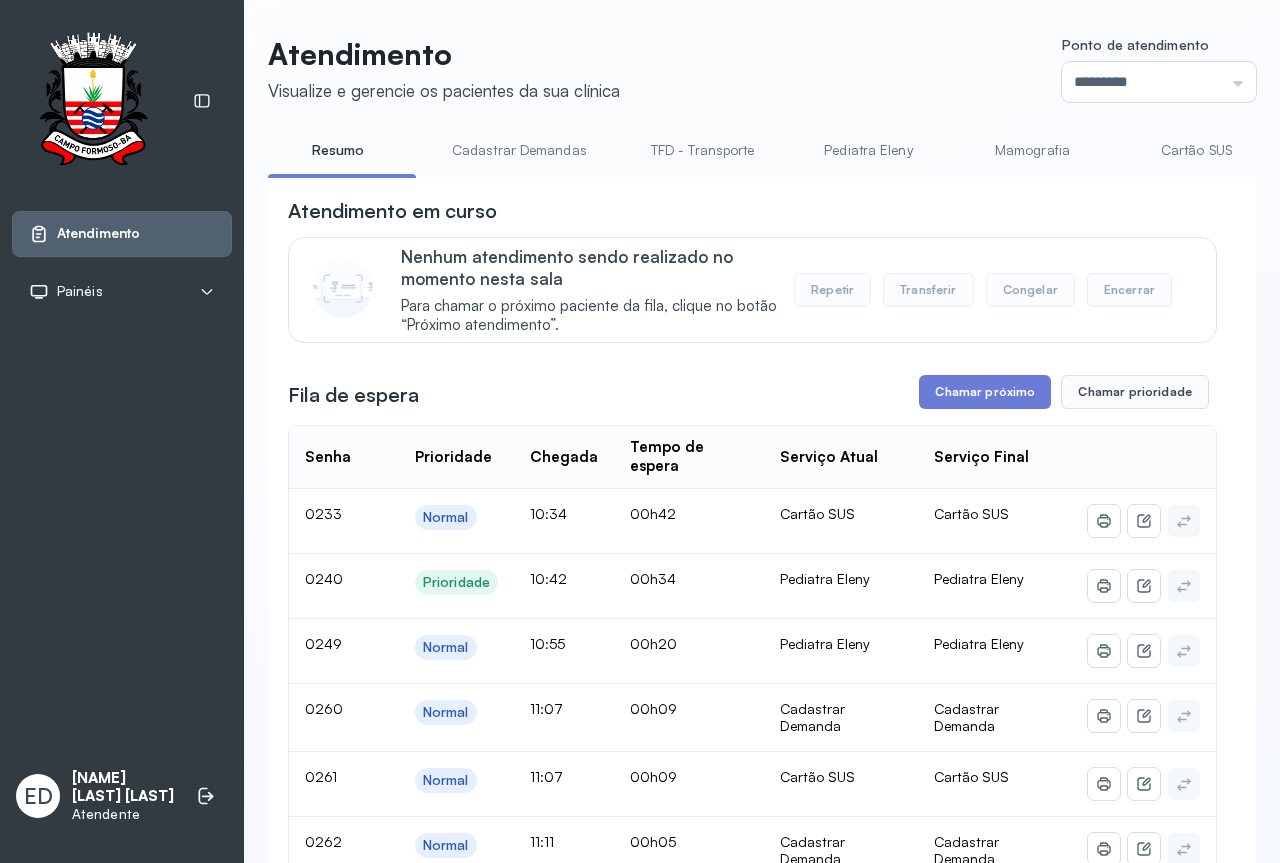 scroll, scrollTop: 0, scrollLeft: 0, axis: both 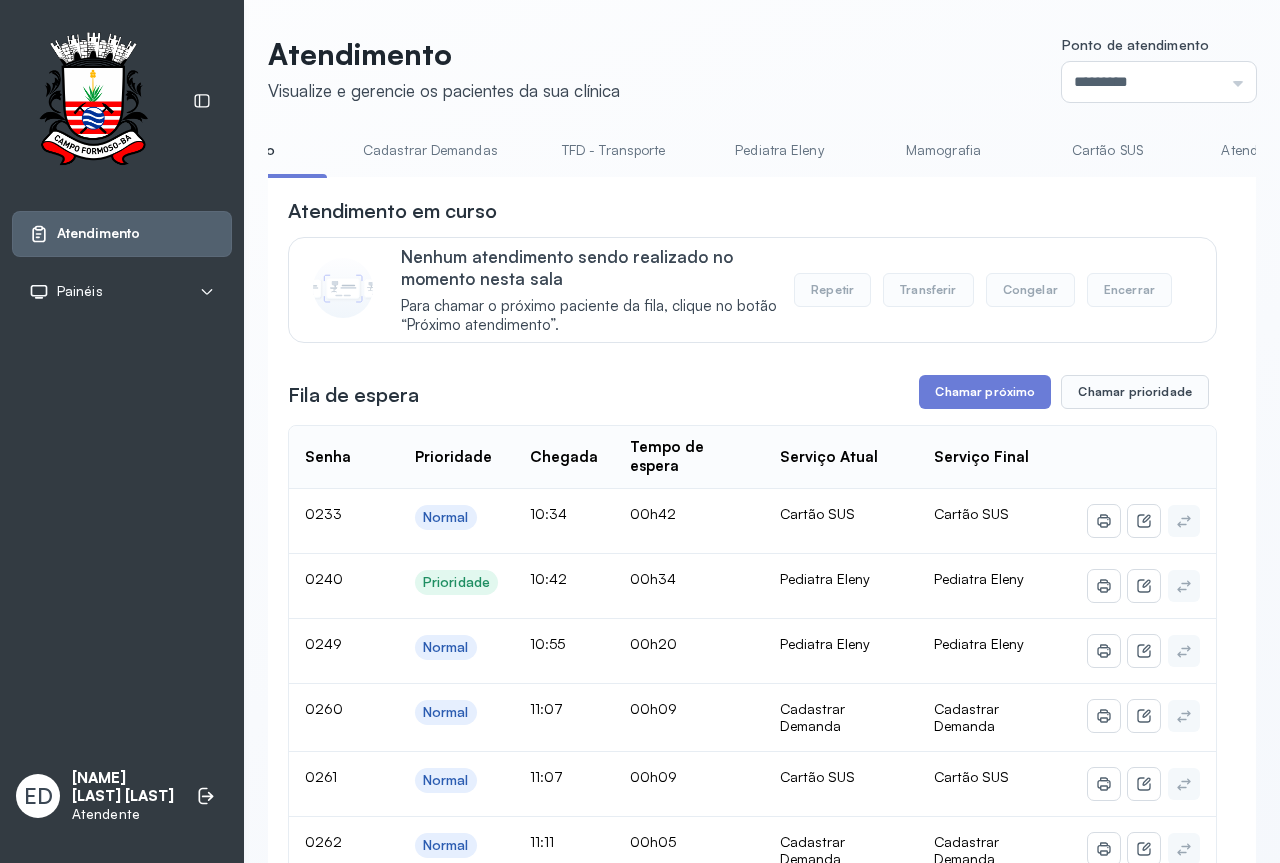 click on "Pediatra Eleny" at bounding box center [779, 150] 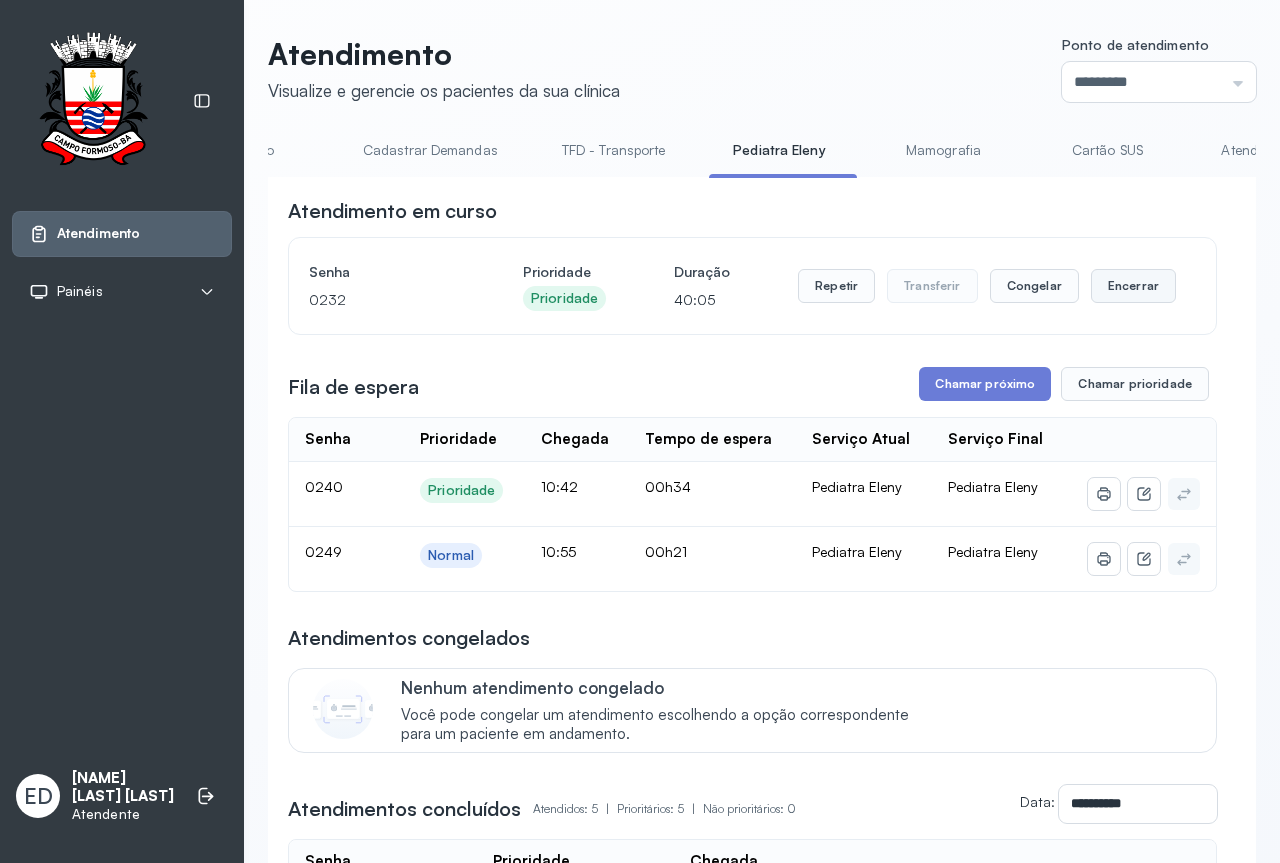 click on "Encerrar" at bounding box center (1133, 286) 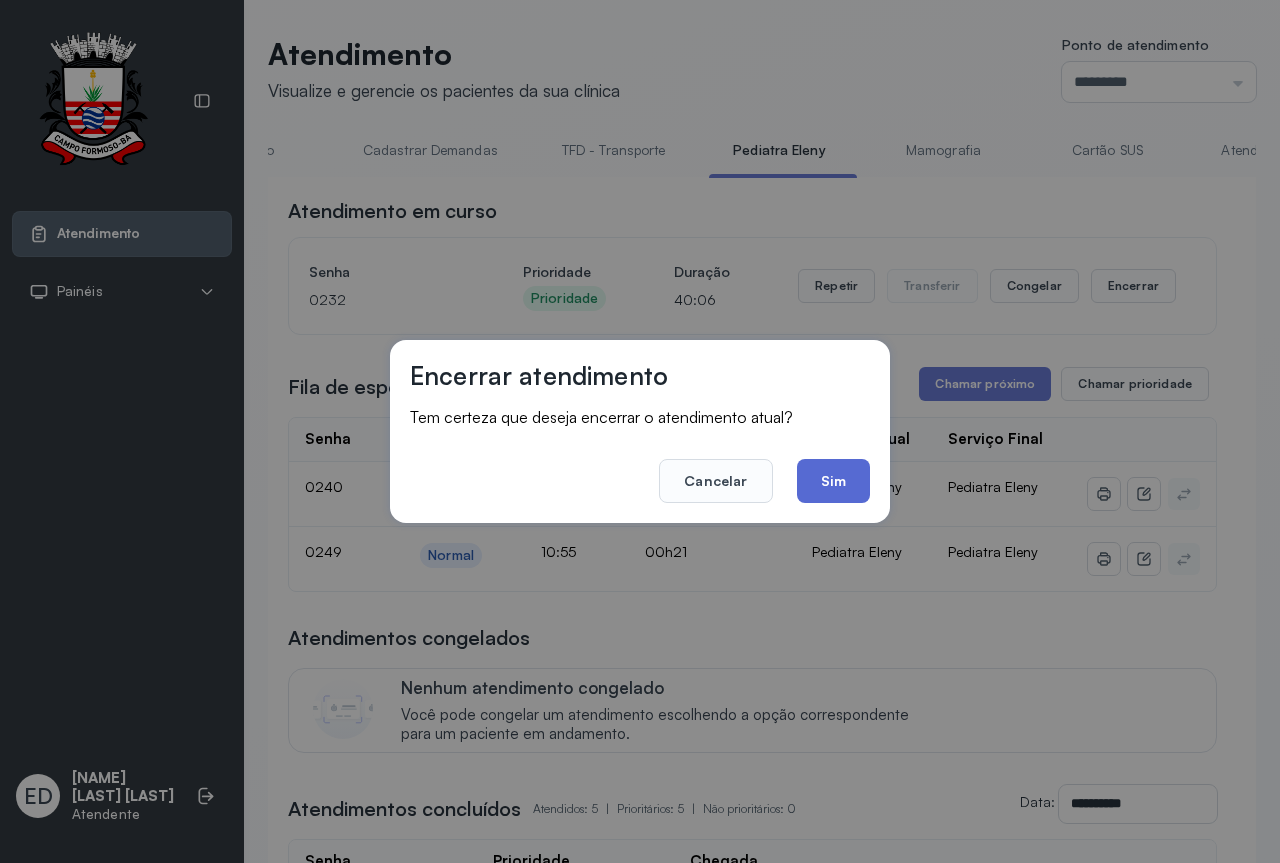 click on "Sim" 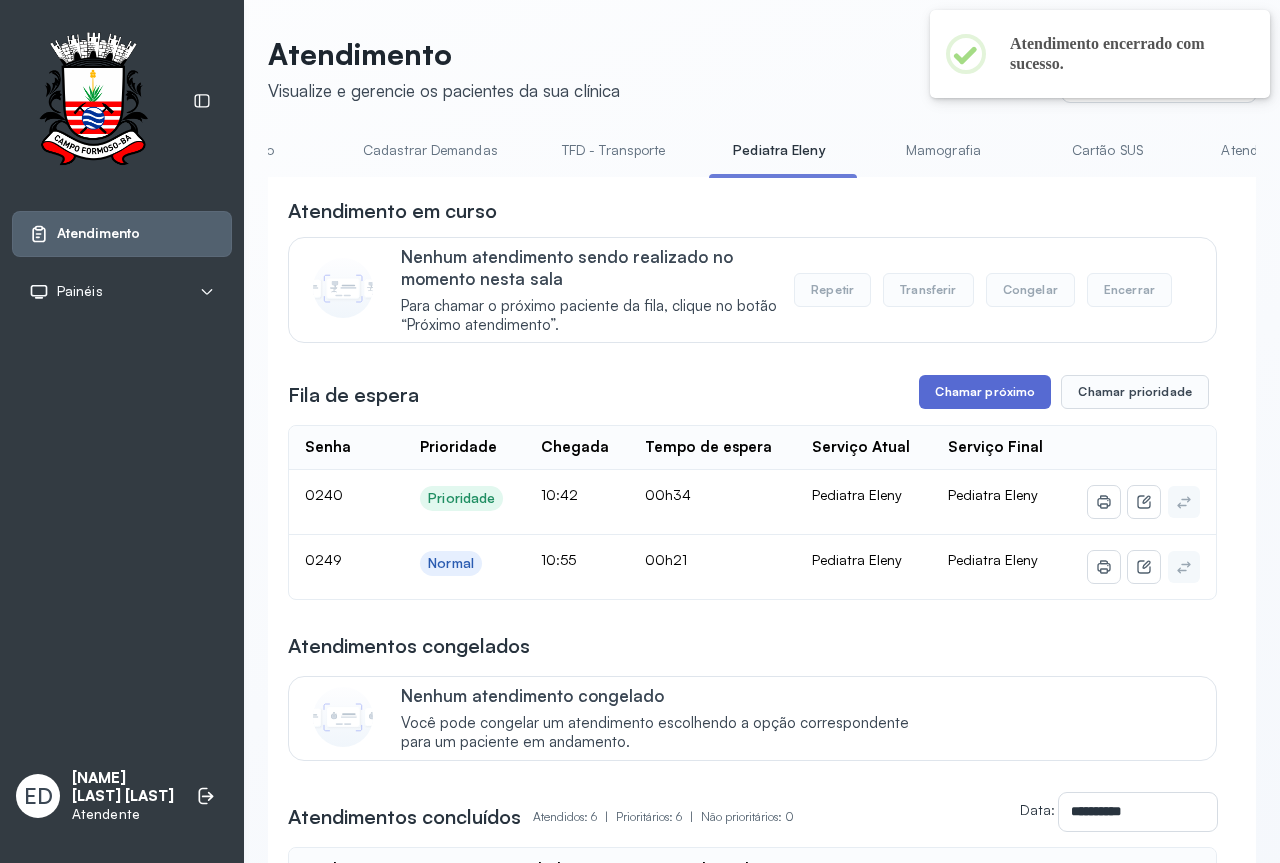 click on "Chamar próximo" at bounding box center [985, 392] 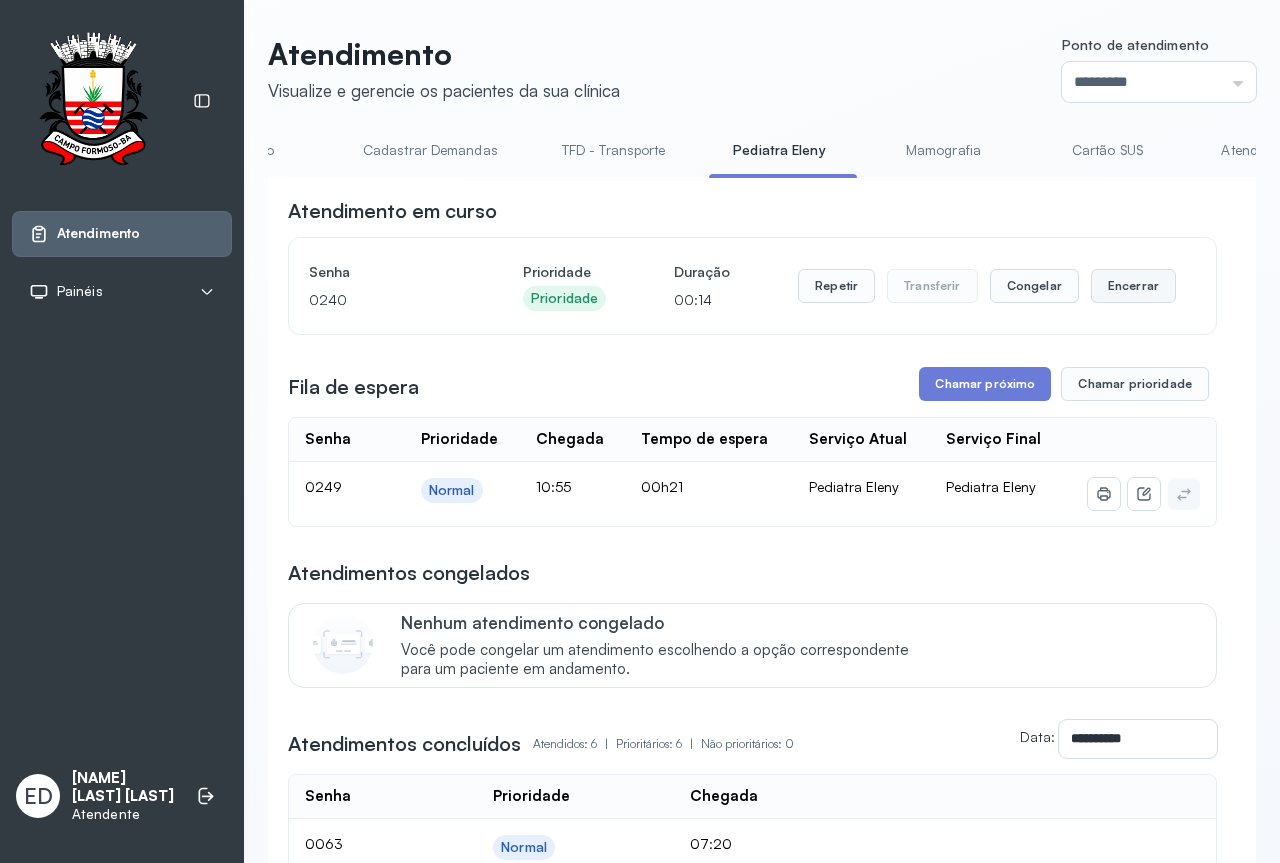 click on "Encerrar" at bounding box center (1133, 286) 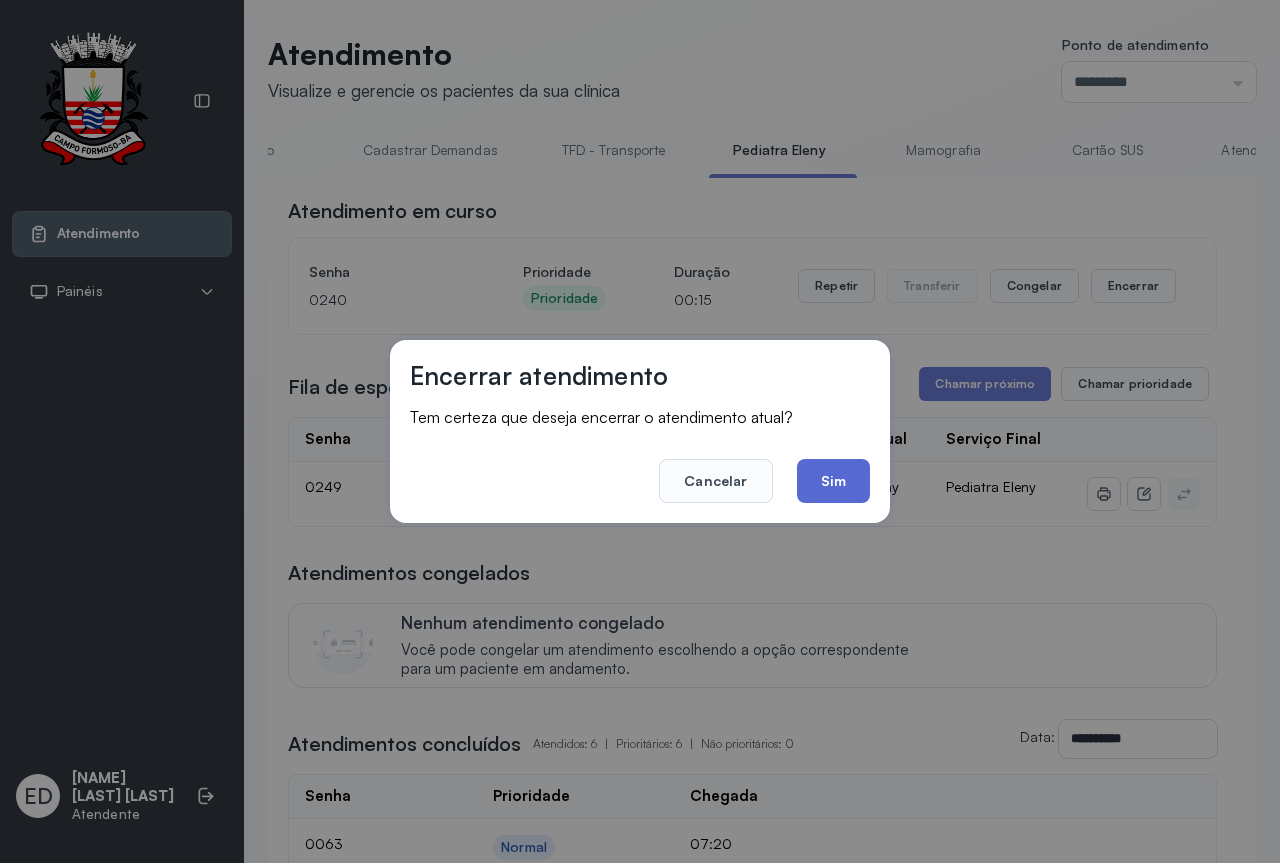 click on "Sim" 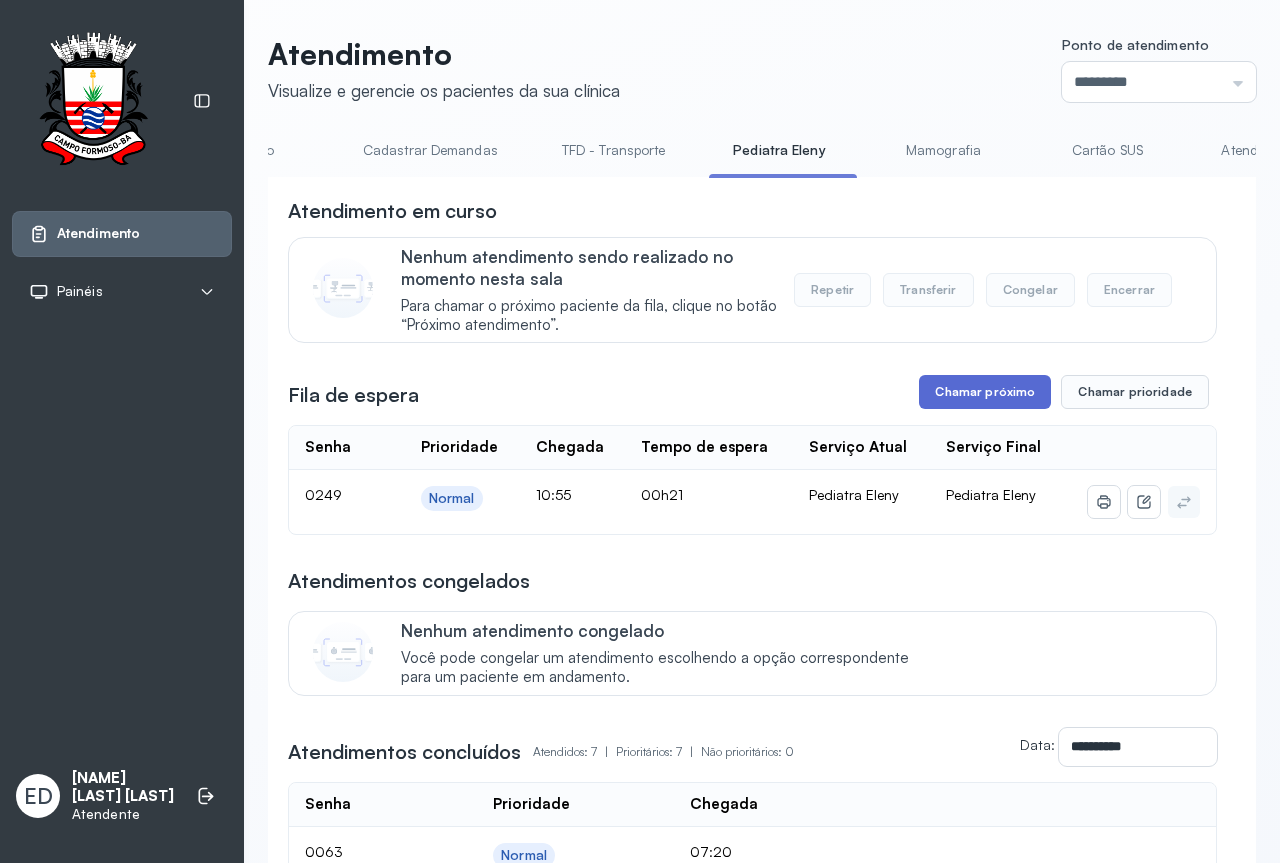 click on "Chamar próximo" at bounding box center [985, 392] 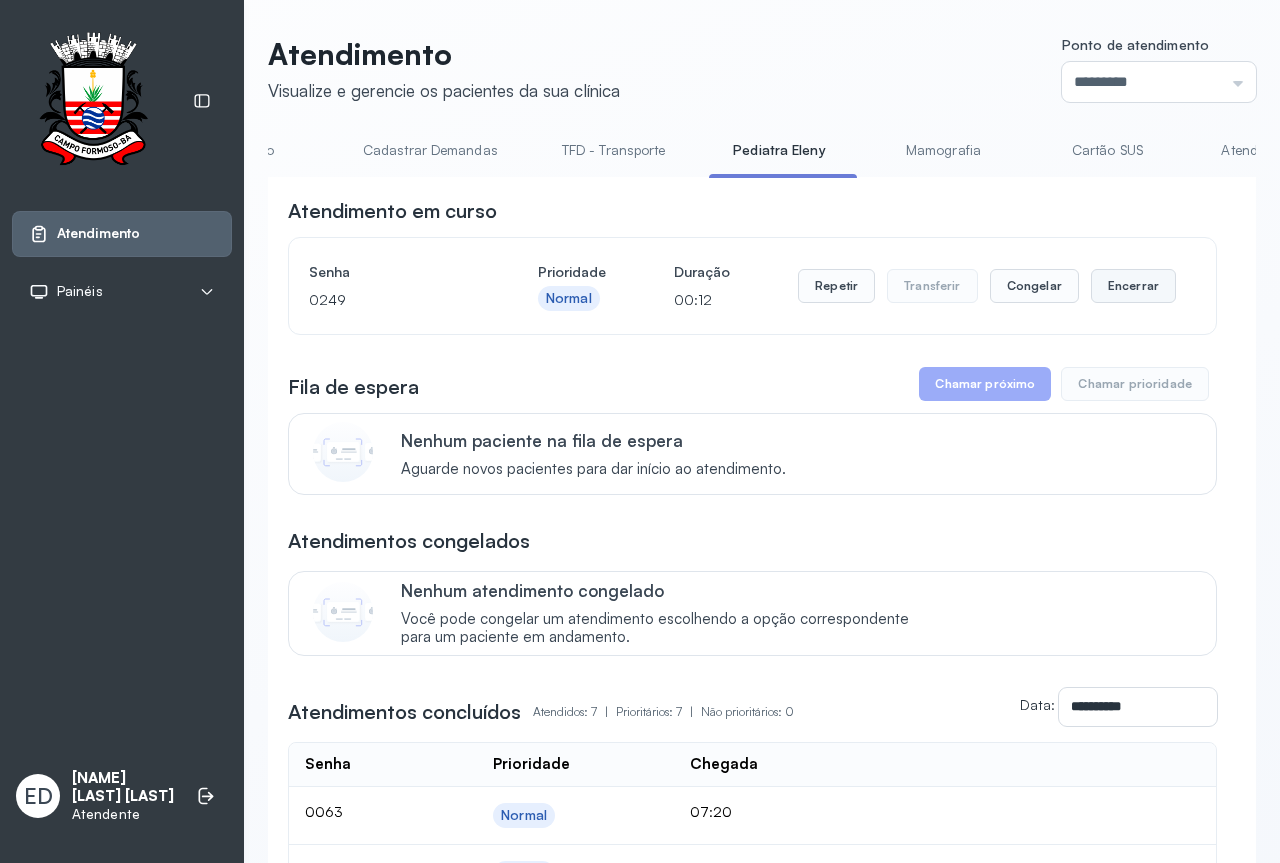 click on "Encerrar" at bounding box center (1133, 286) 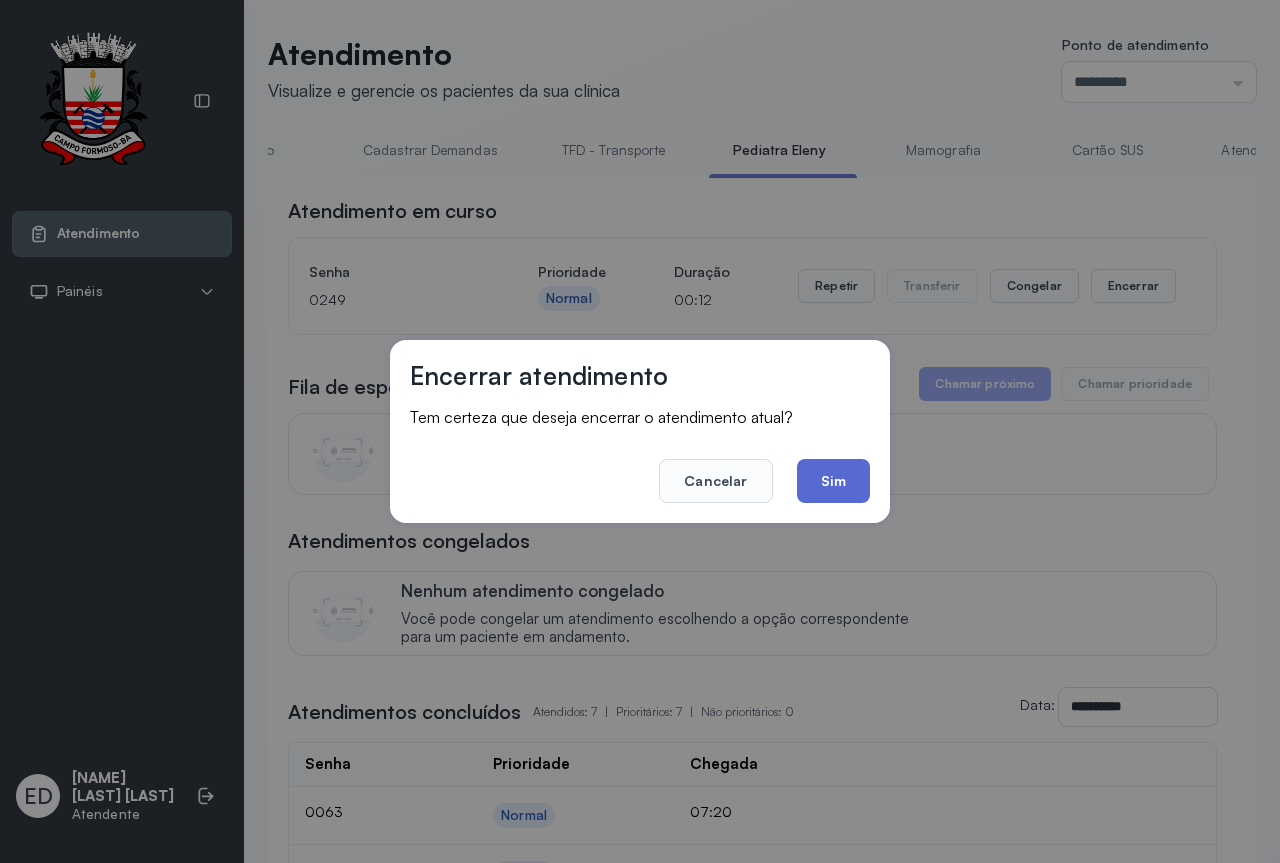 click on "Sim" 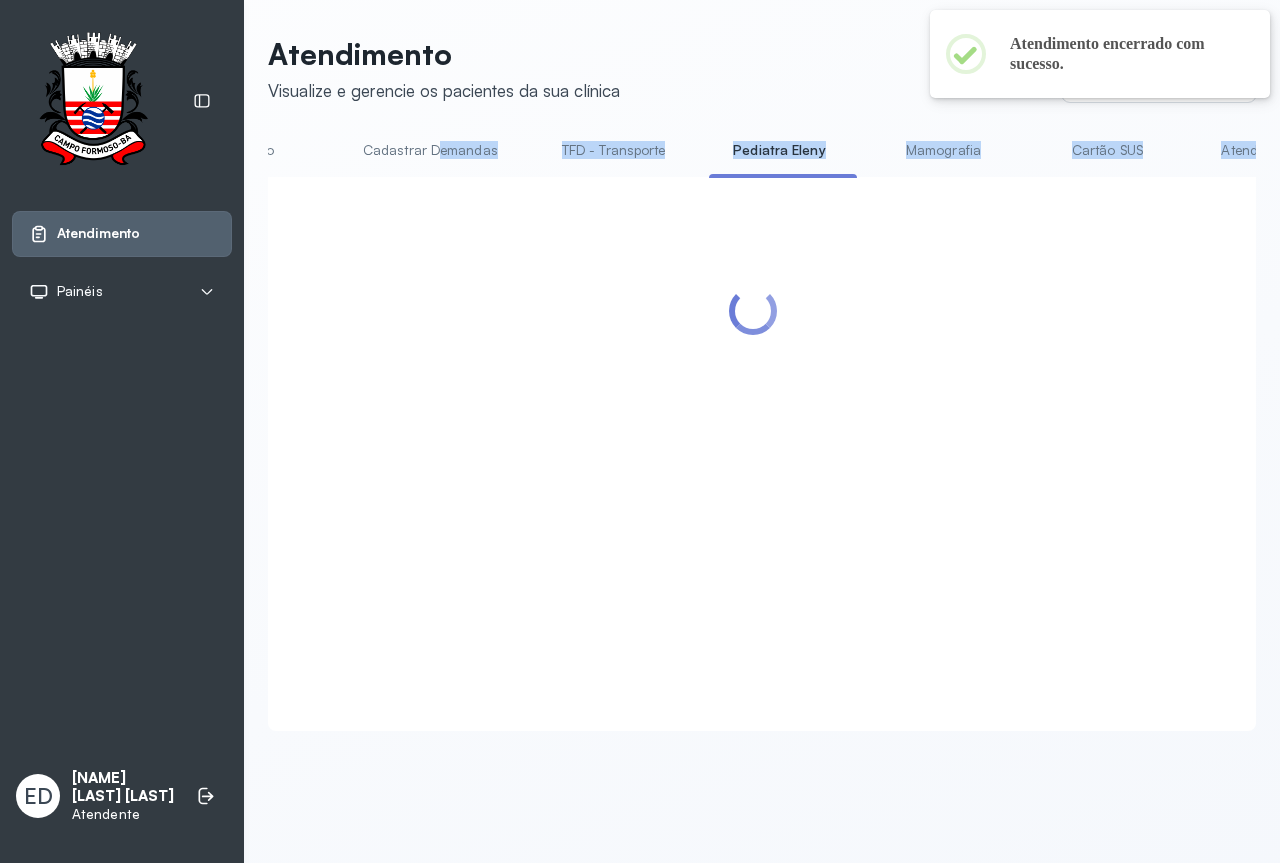 drag, startPoint x: 438, startPoint y: 177, endPoint x: 337, endPoint y: 196, distance: 102.77159 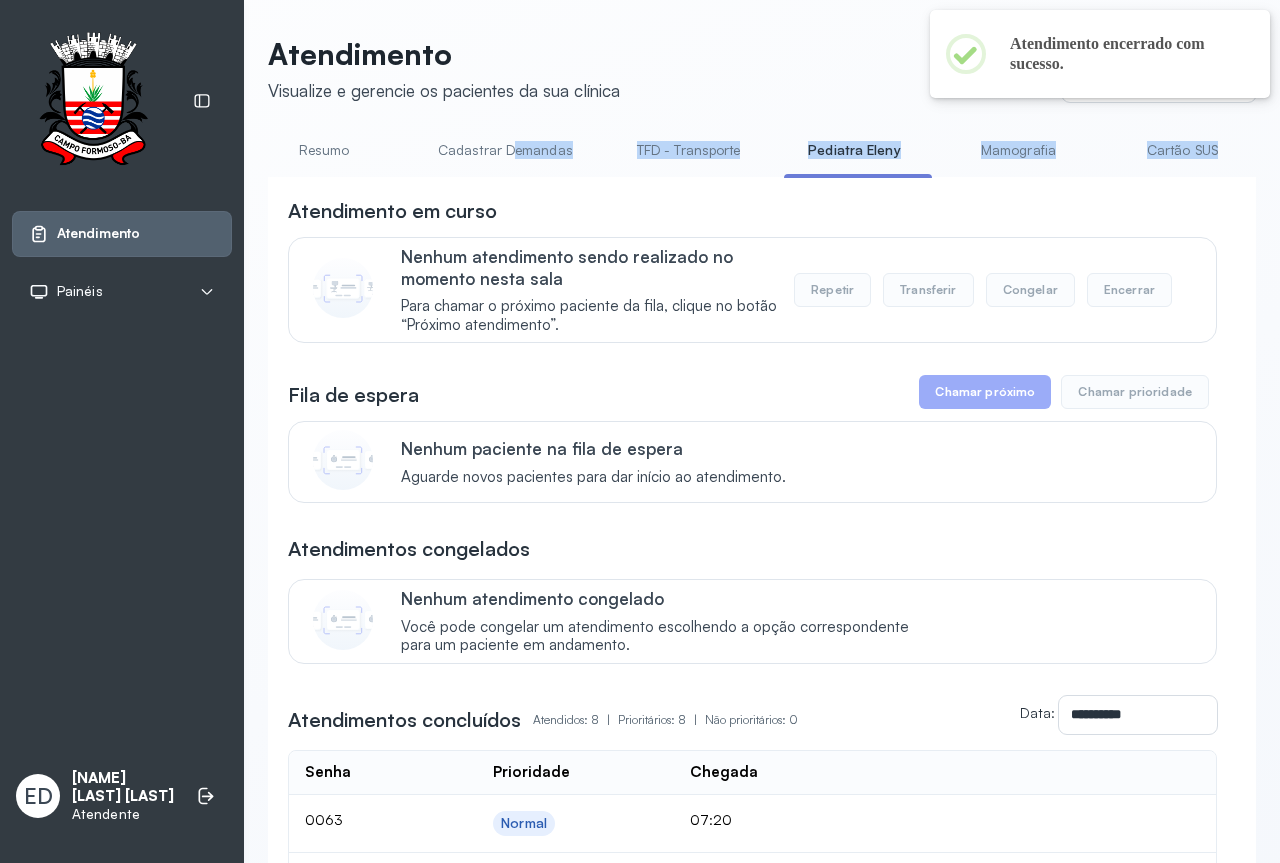scroll, scrollTop: 0, scrollLeft: 0, axis: both 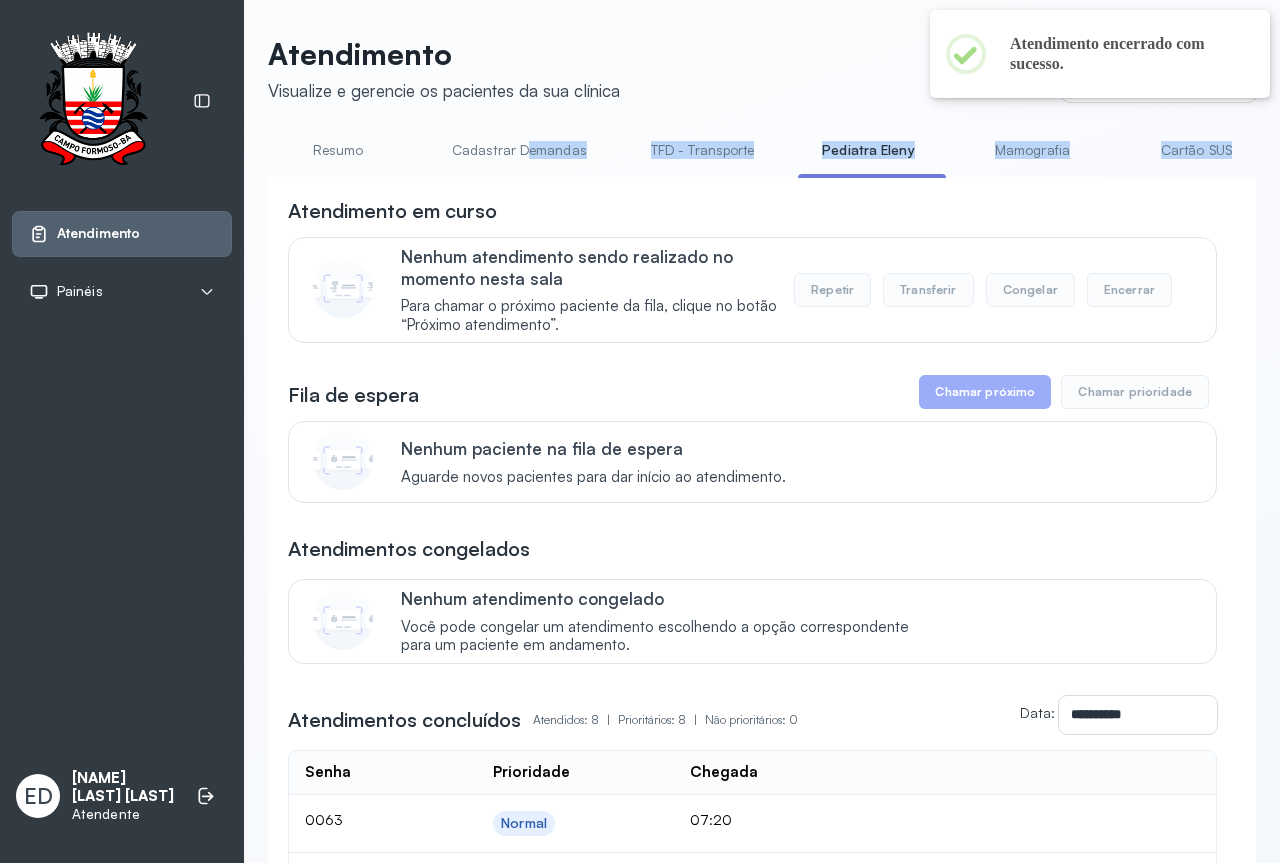 click on "Resumo" at bounding box center (338, 150) 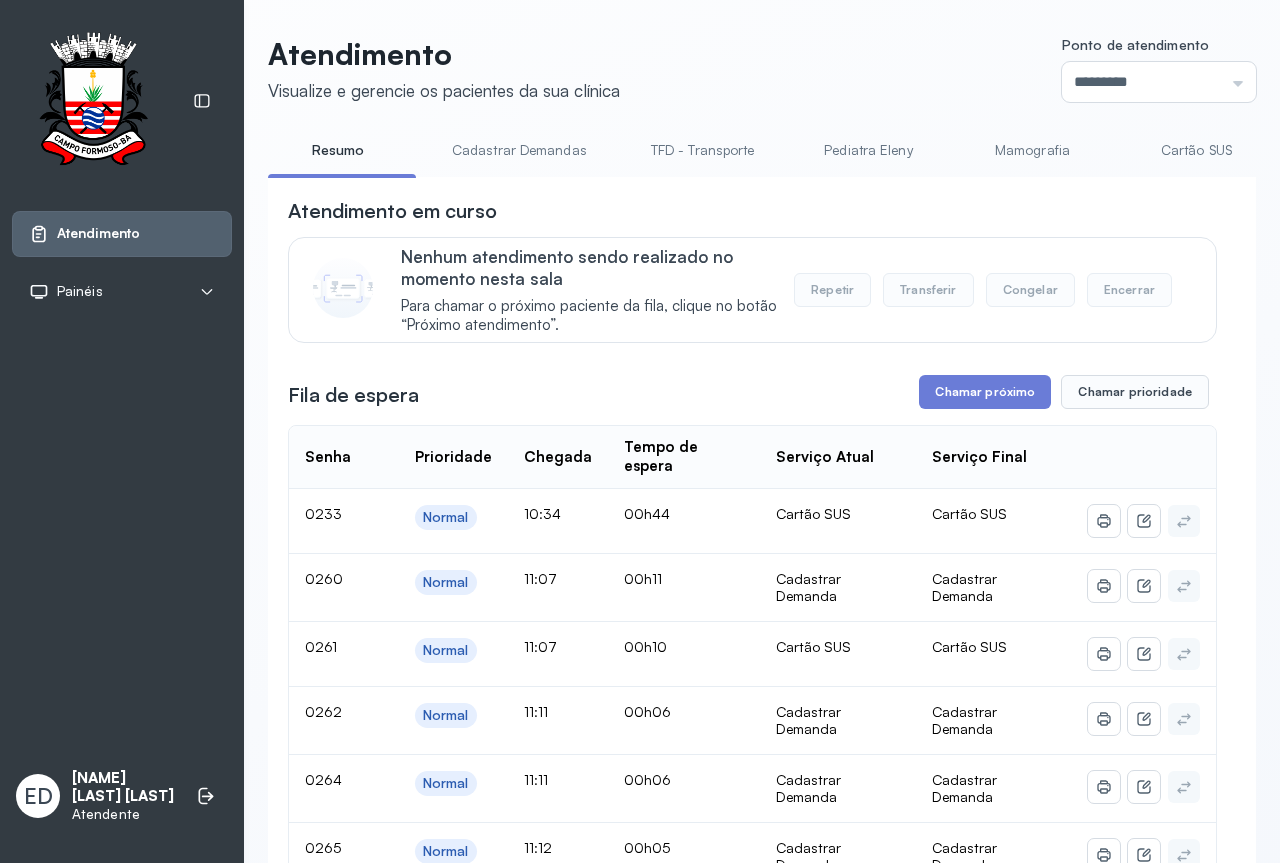 click on "Atendimento Visualize e gerencie os pacientes da sua clínica Ponto de atendimento ********* Nenhum Guichê 01 Guichê 02 Guichê 03 Guichê 04 Guichê 05 Guichê 06 Guichê 07 Guichê 08" at bounding box center (762, 69) 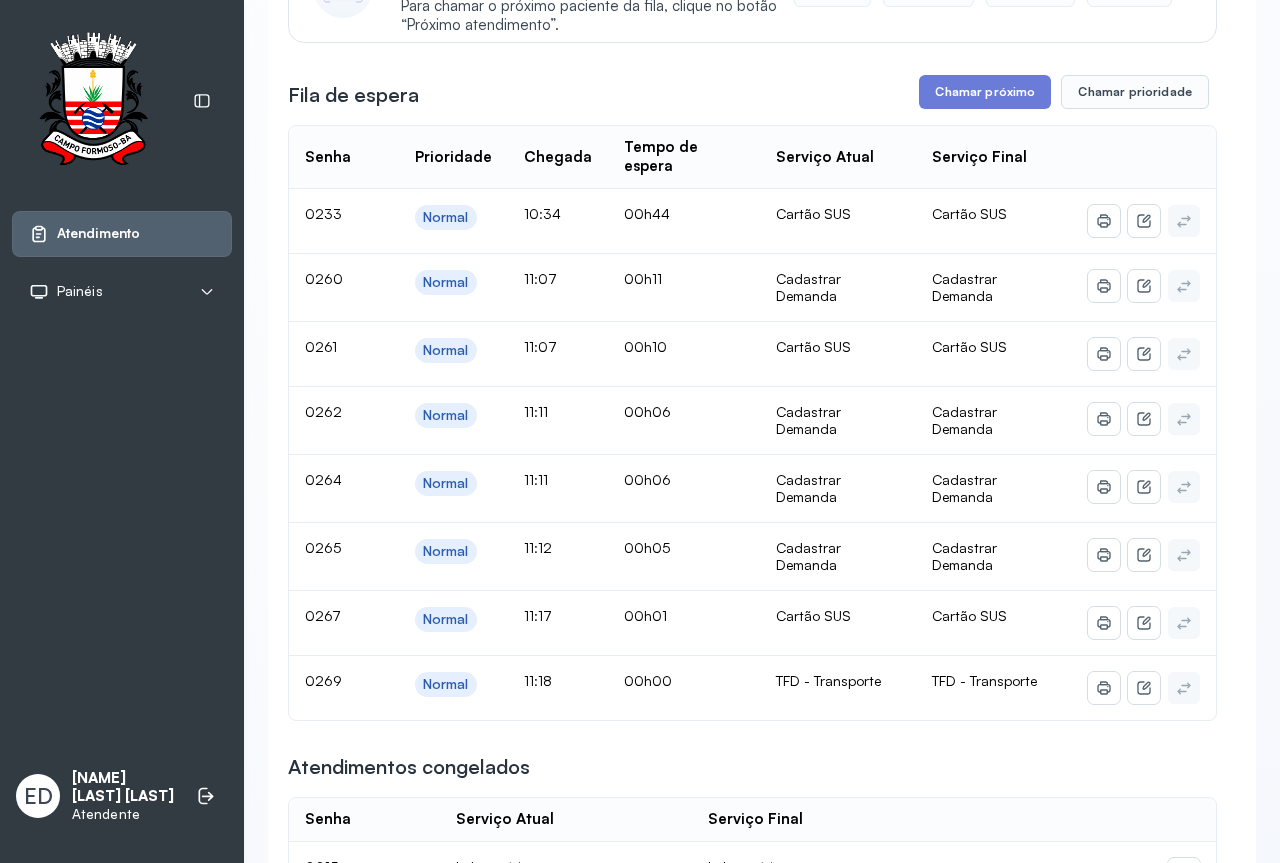 scroll, scrollTop: 0, scrollLeft: 0, axis: both 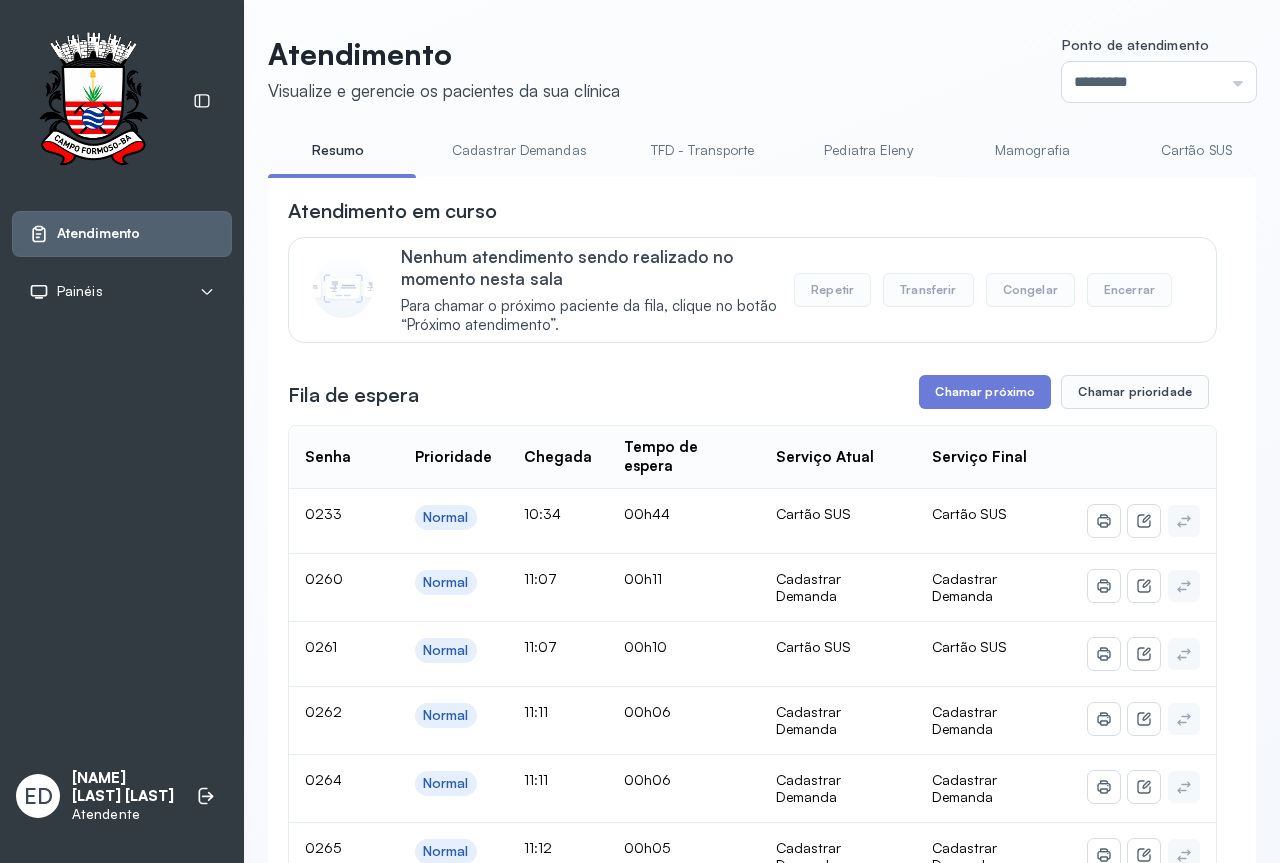 click on "Cadastrar Demandas" at bounding box center (519, 150) 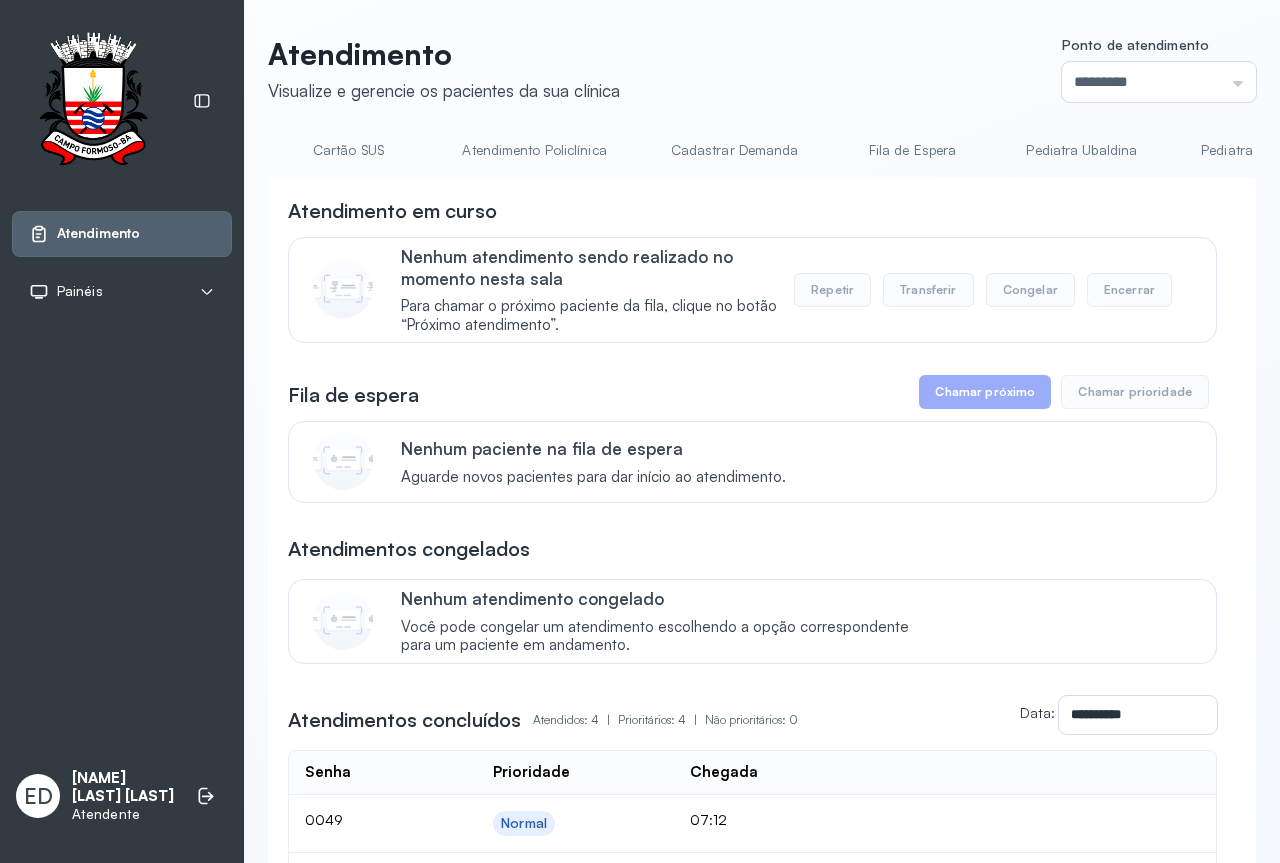 scroll, scrollTop: 0, scrollLeft: 2554, axis: horizontal 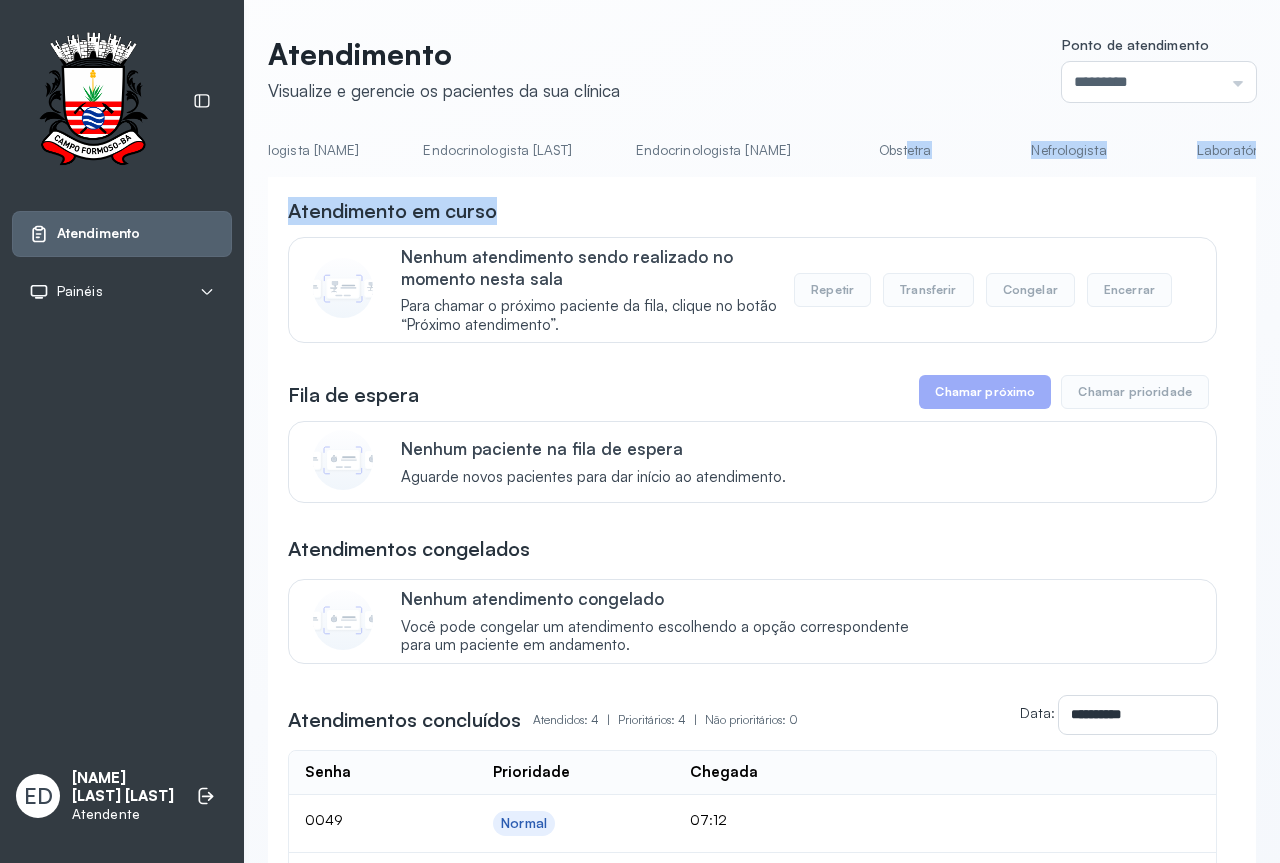 drag, startPoint x: 924, startPoint y: 177, endPoint x: 887, endPoint y: 184, distance: 37.65634 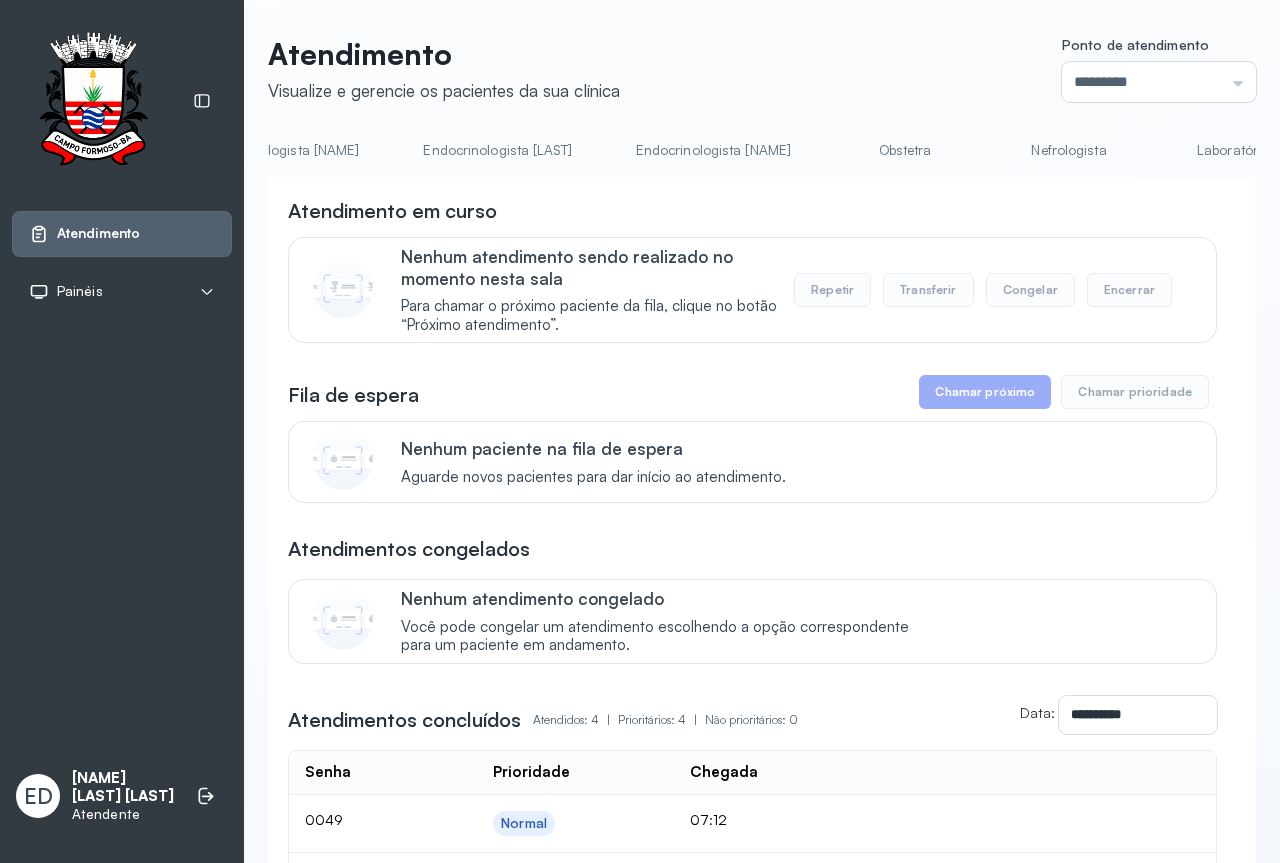 click on "Endocrinologista [LAST_NAME]" 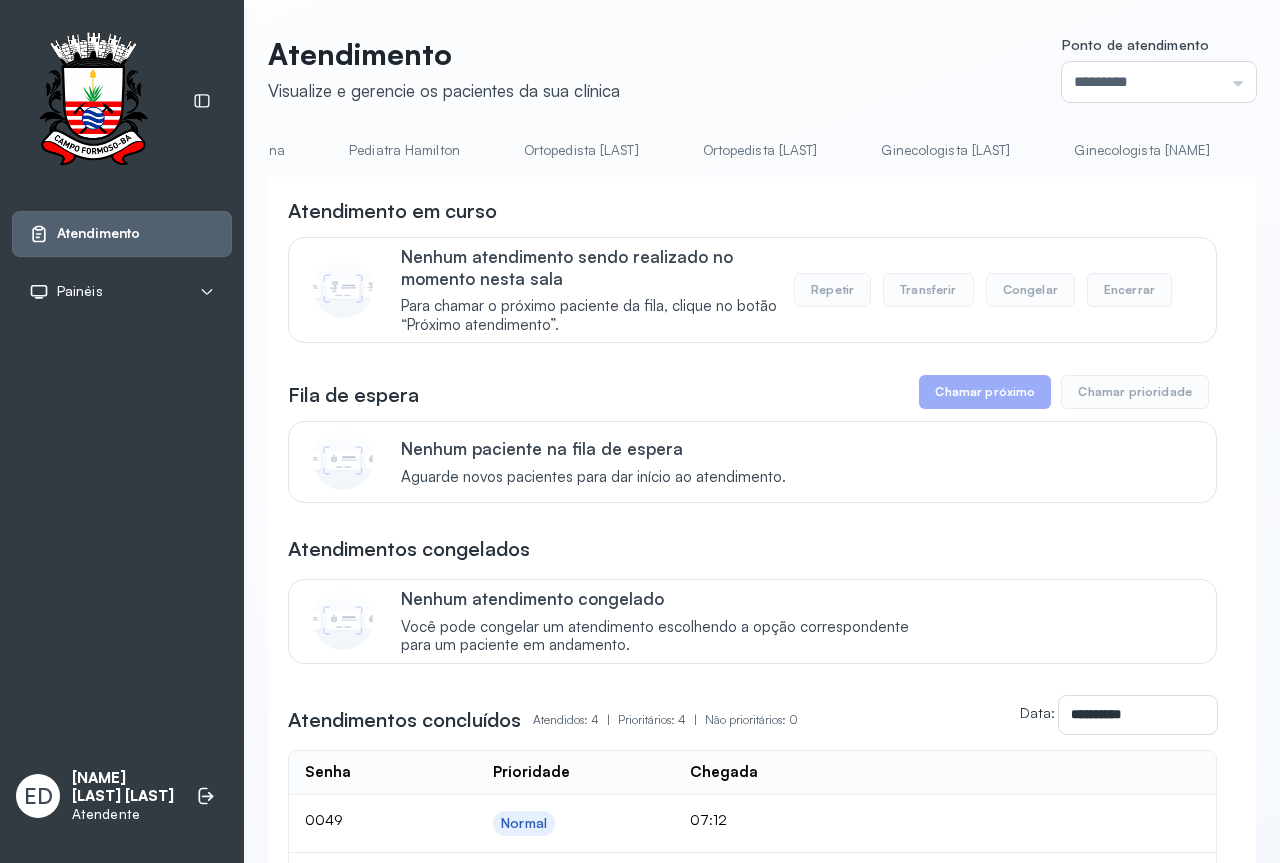 click on "Ortopedista [LAST_NAME]" 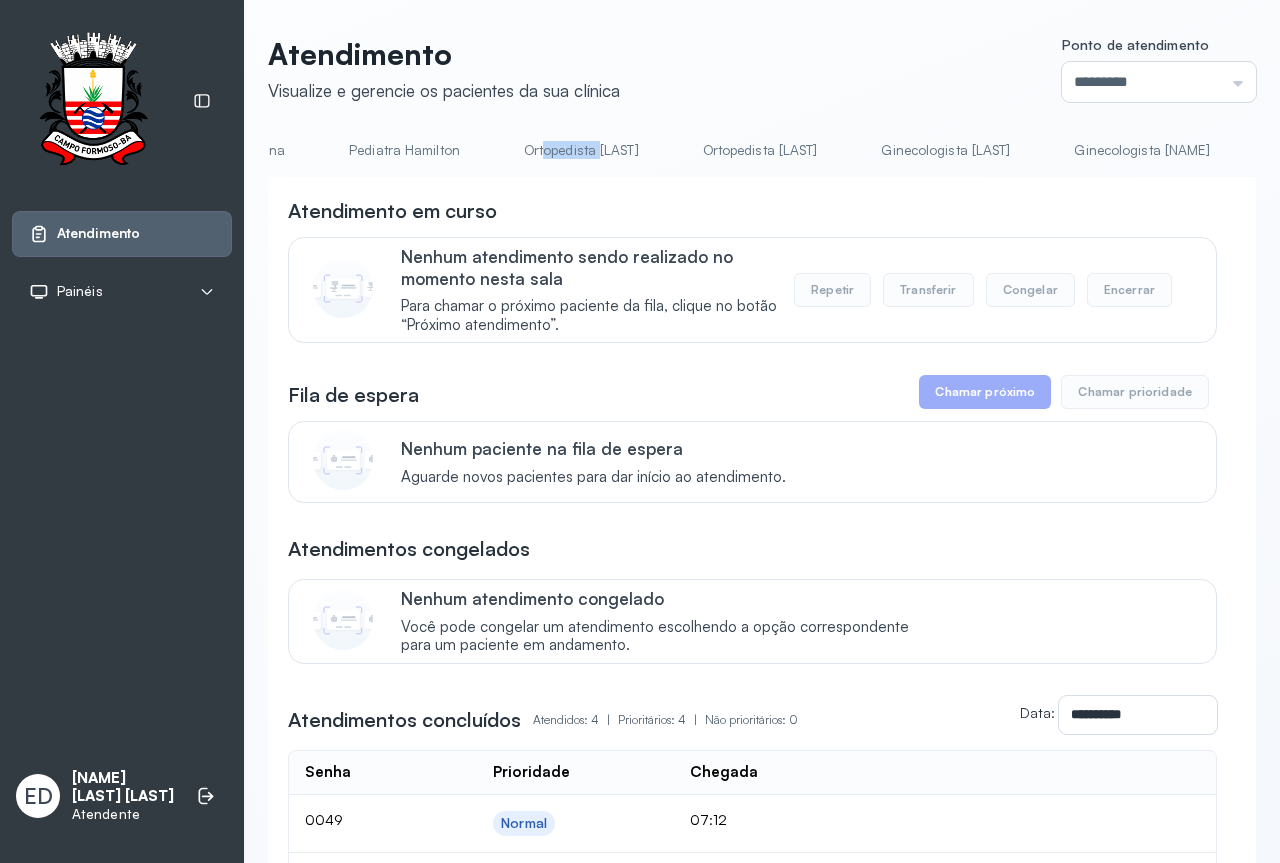 drag, startPoint x: 582, startPoint y: 177, endPoint x: 522, endPoint y: 182, distance: 60.207973 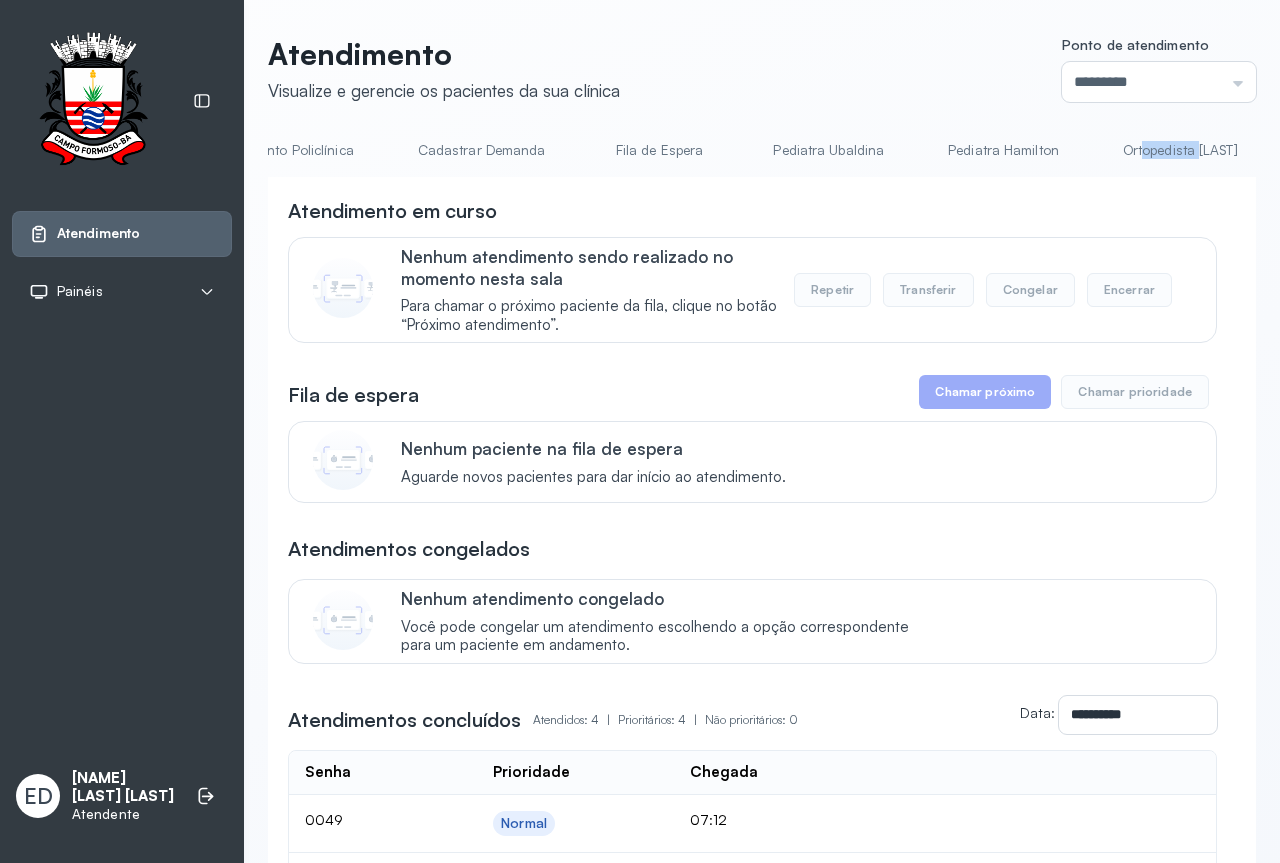 scroll, scrollTop: 0, scrollLeft: 1066, axis: horizontal 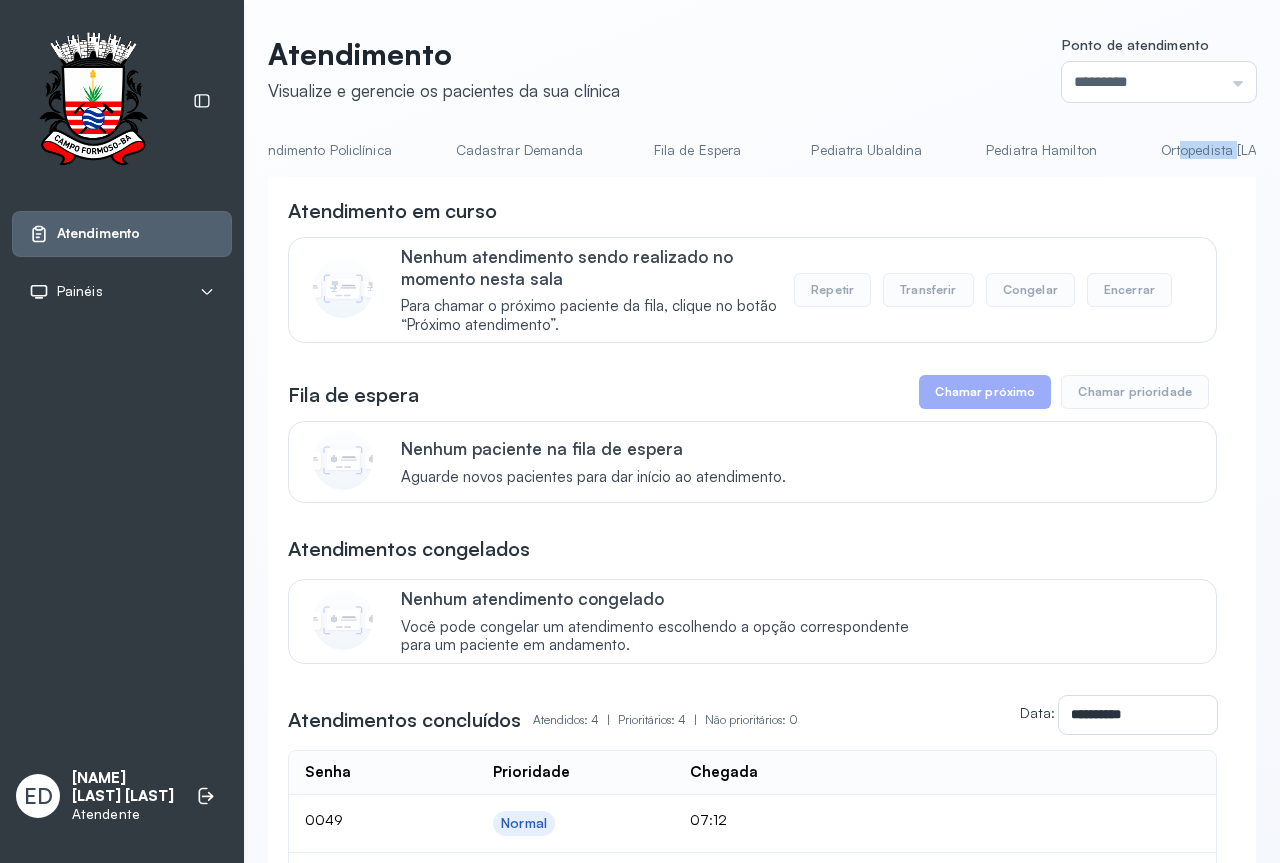 click on "Cadastrar Demanda" at bounding box center [520, 150] 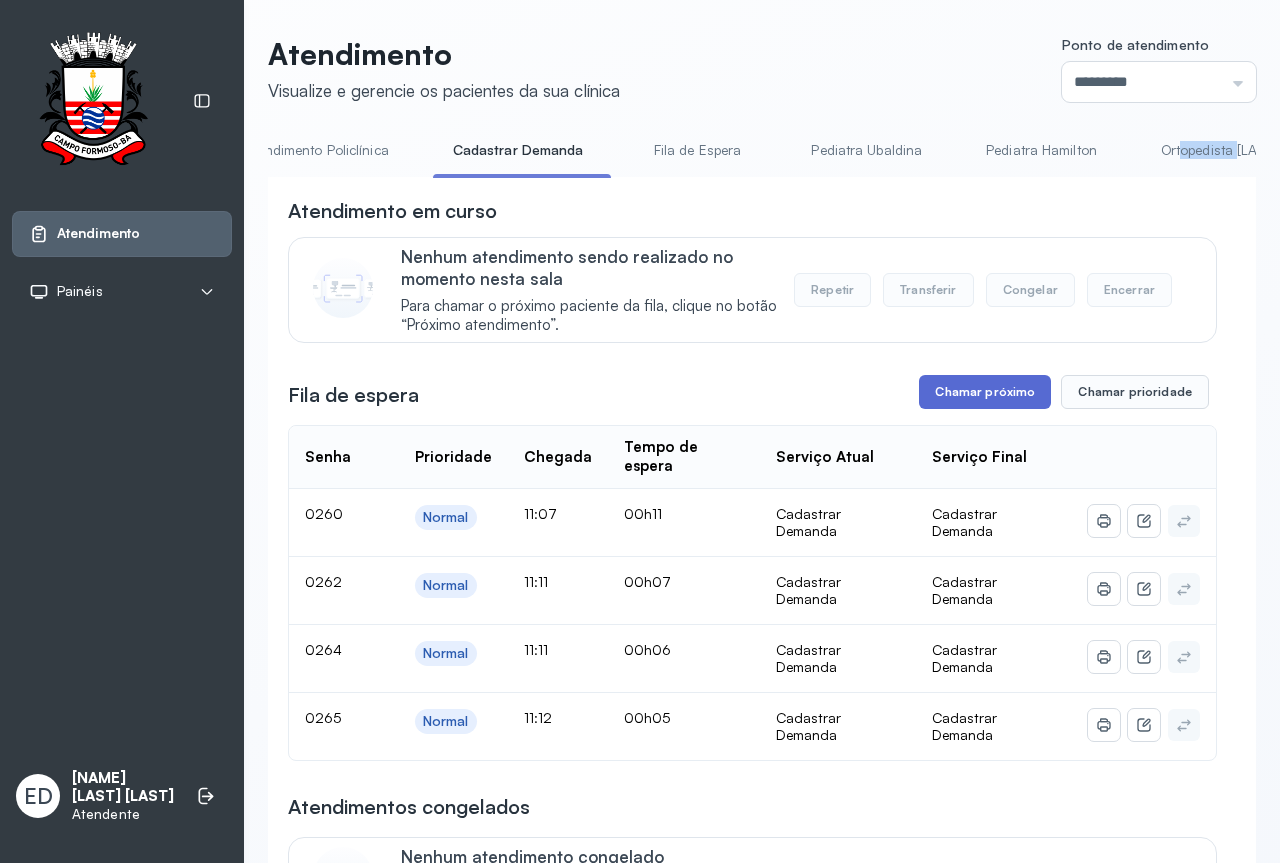 click on "Chamar próximo" at bounding box center [985, 392] 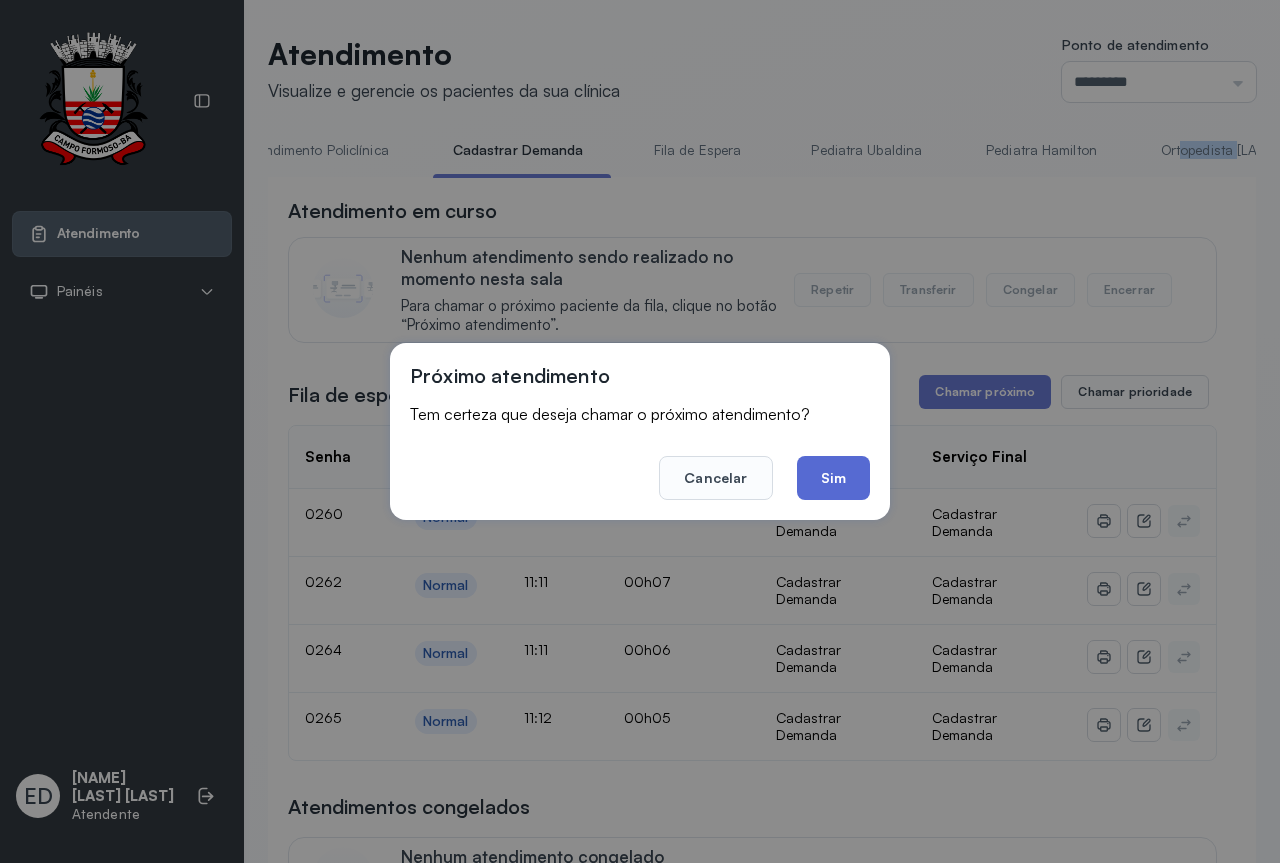 click on "Sim" 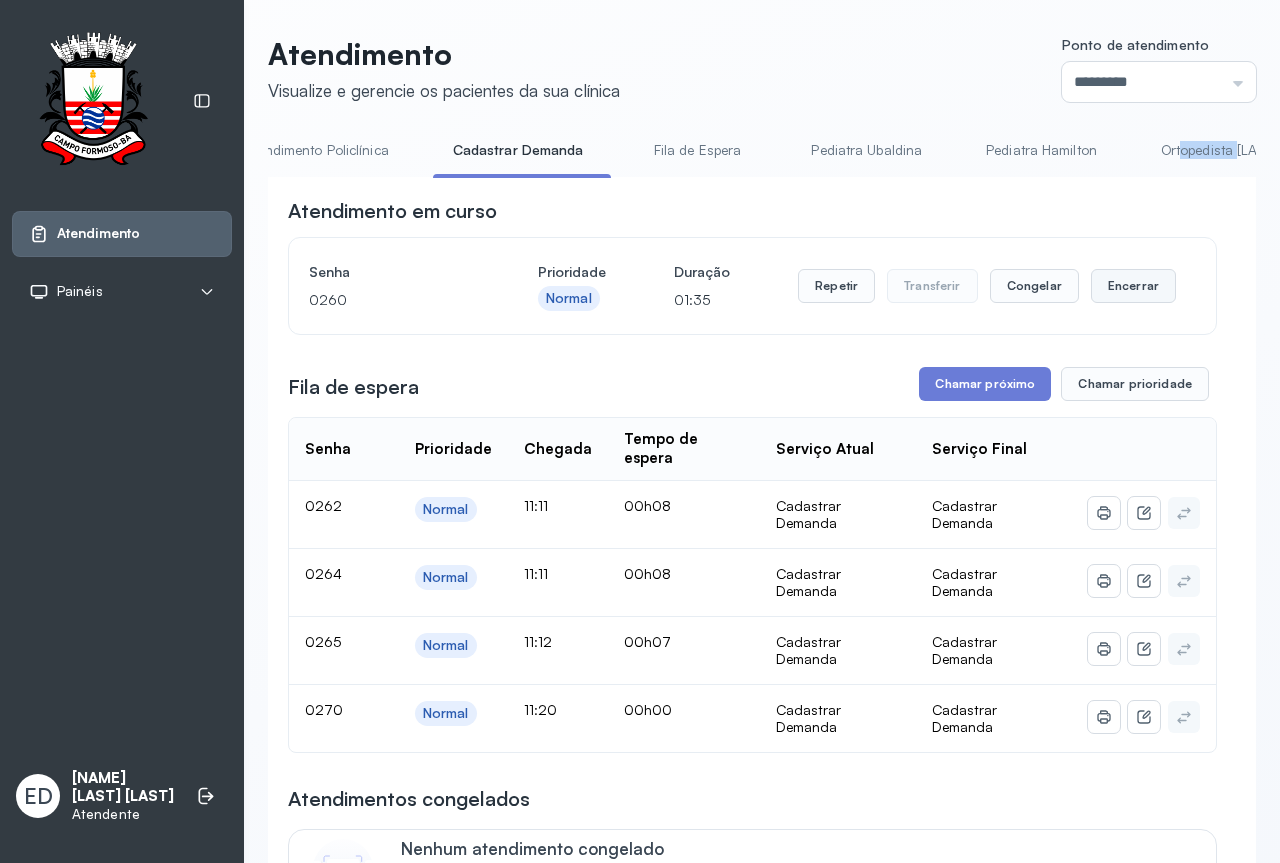 click on "Encerrar" at bounding box center (1133, 286) 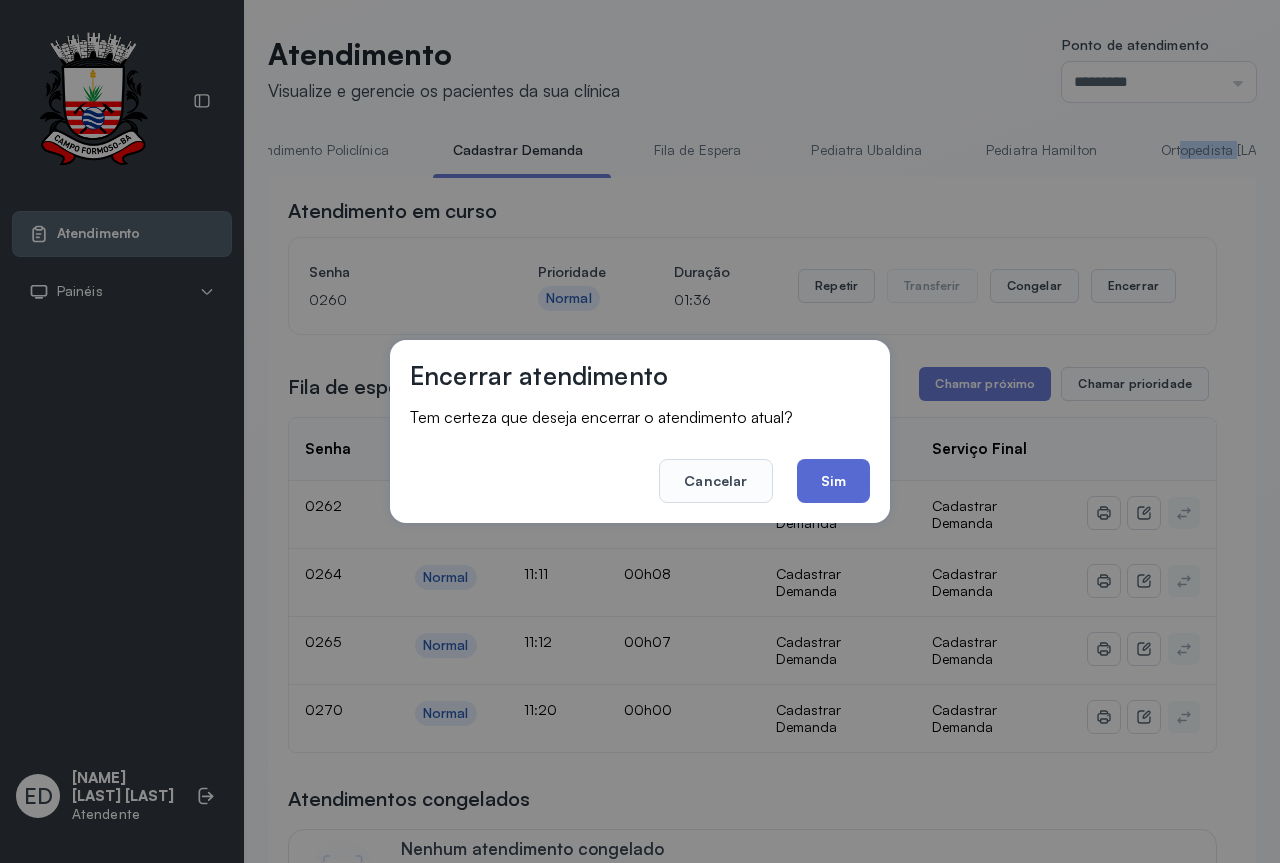 click on "Sim" 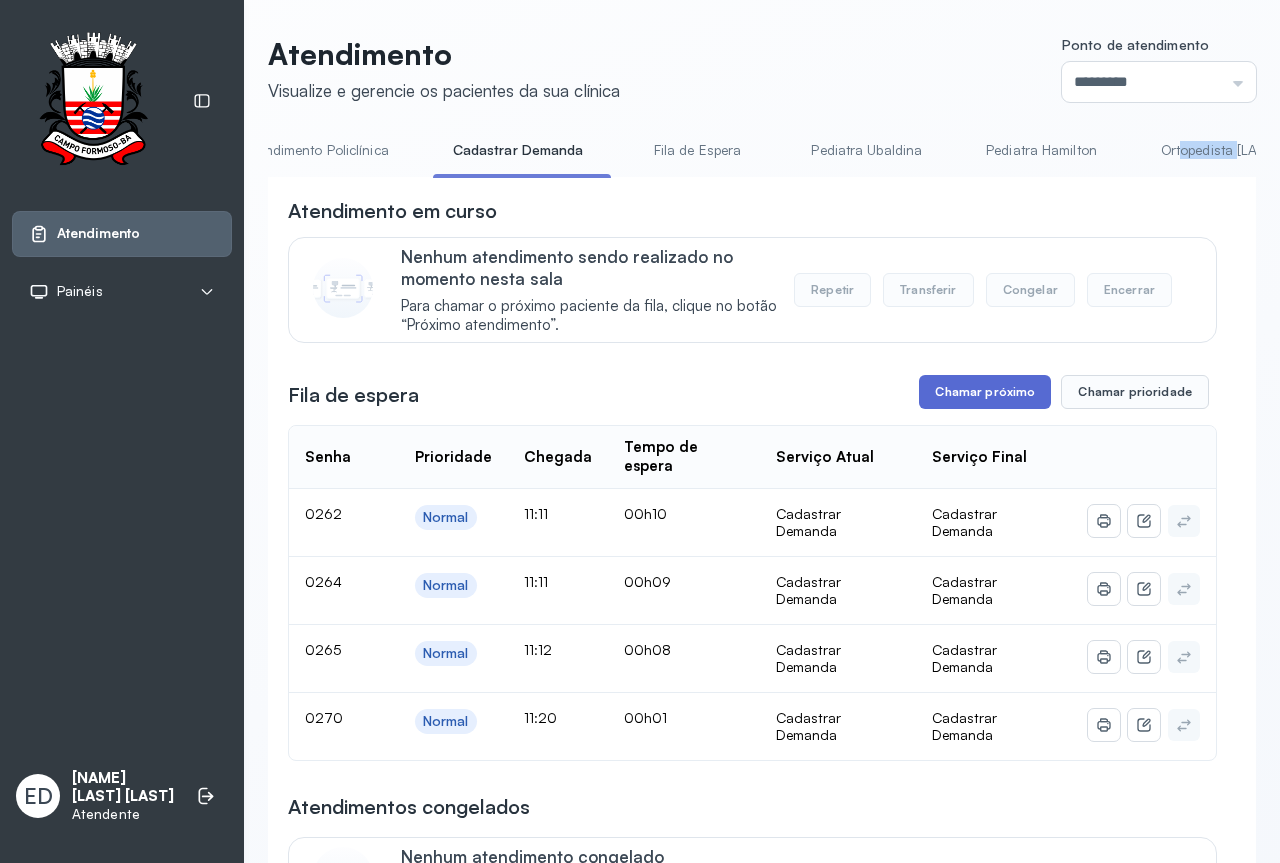 click on "Chamar próximo" at bounding box center (985, 392) 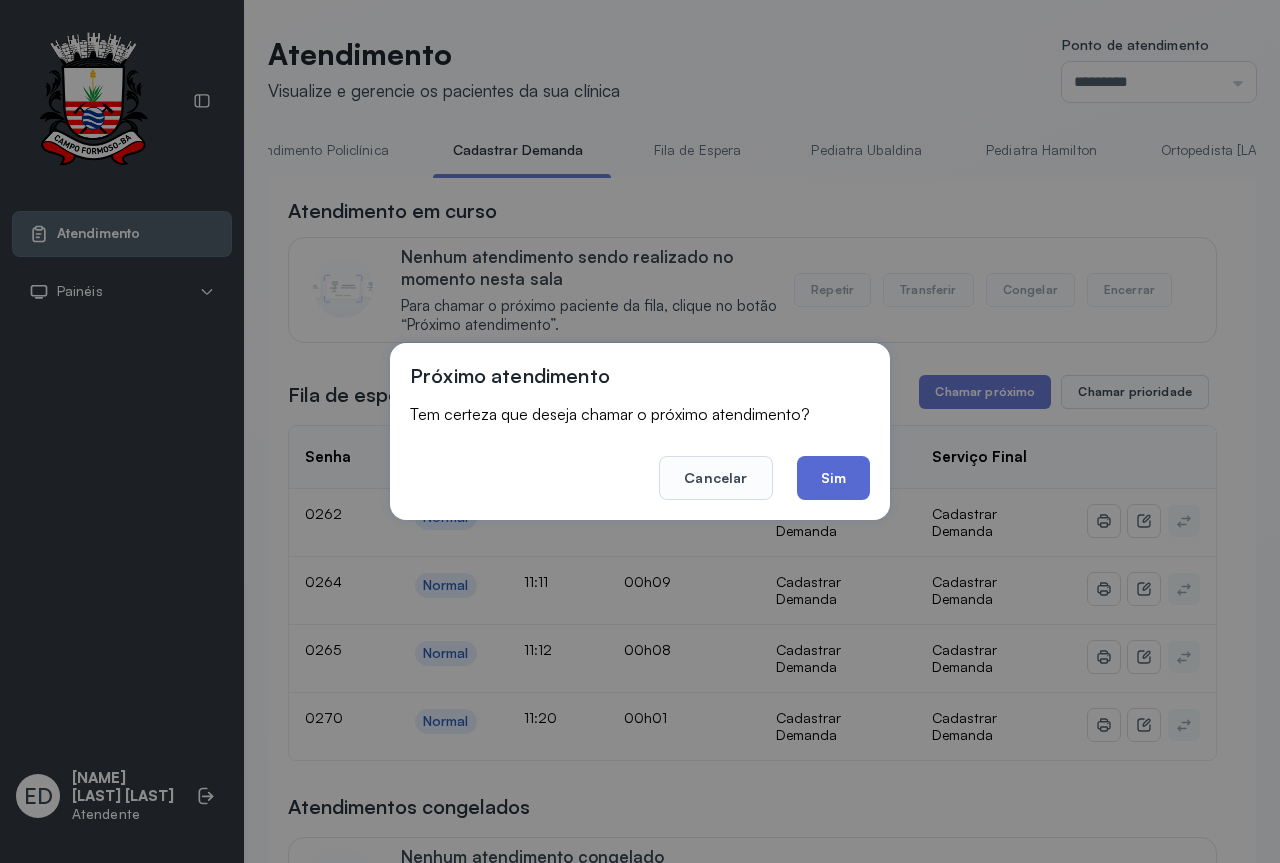click on "Cancelar Sim" at bounding box center [640, 464] 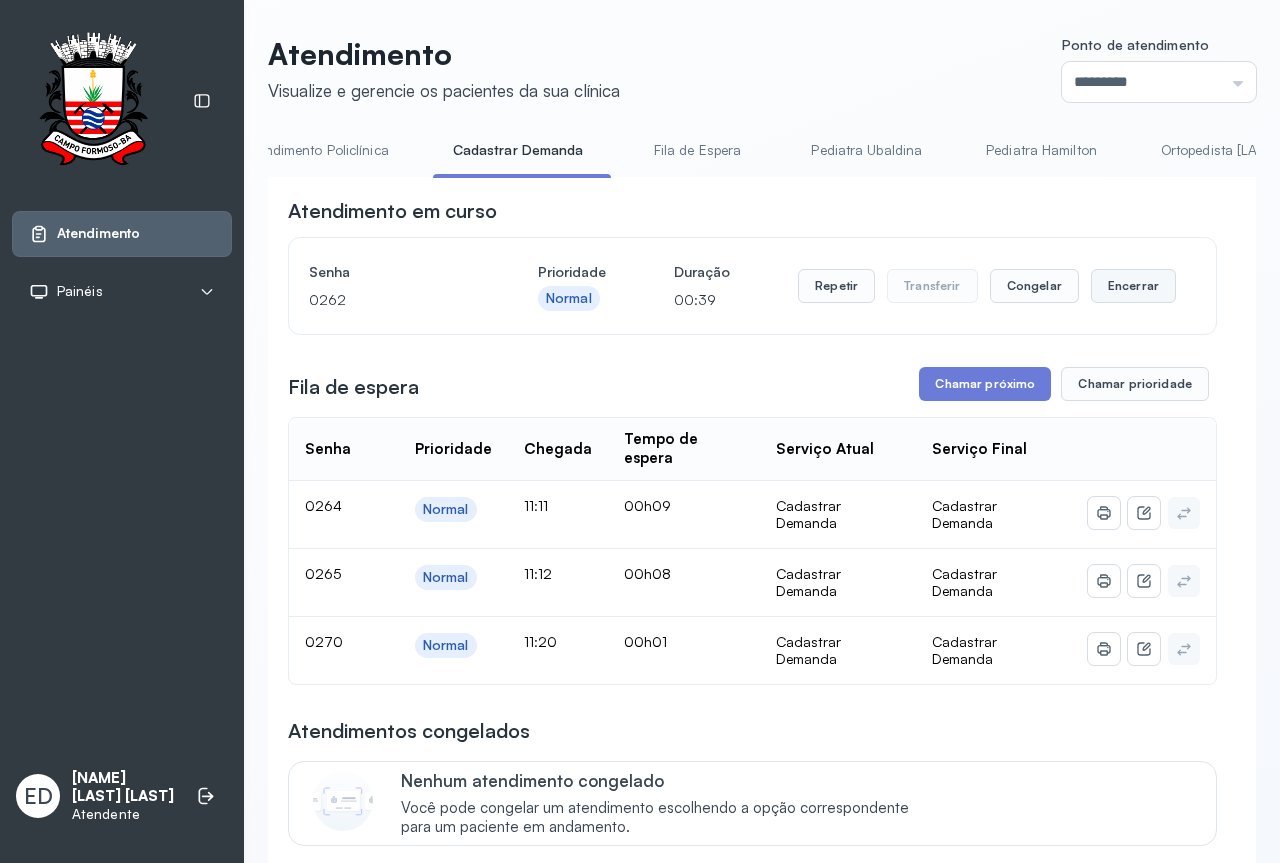 click on "Encerrar" at bounding box center (1133, 286) 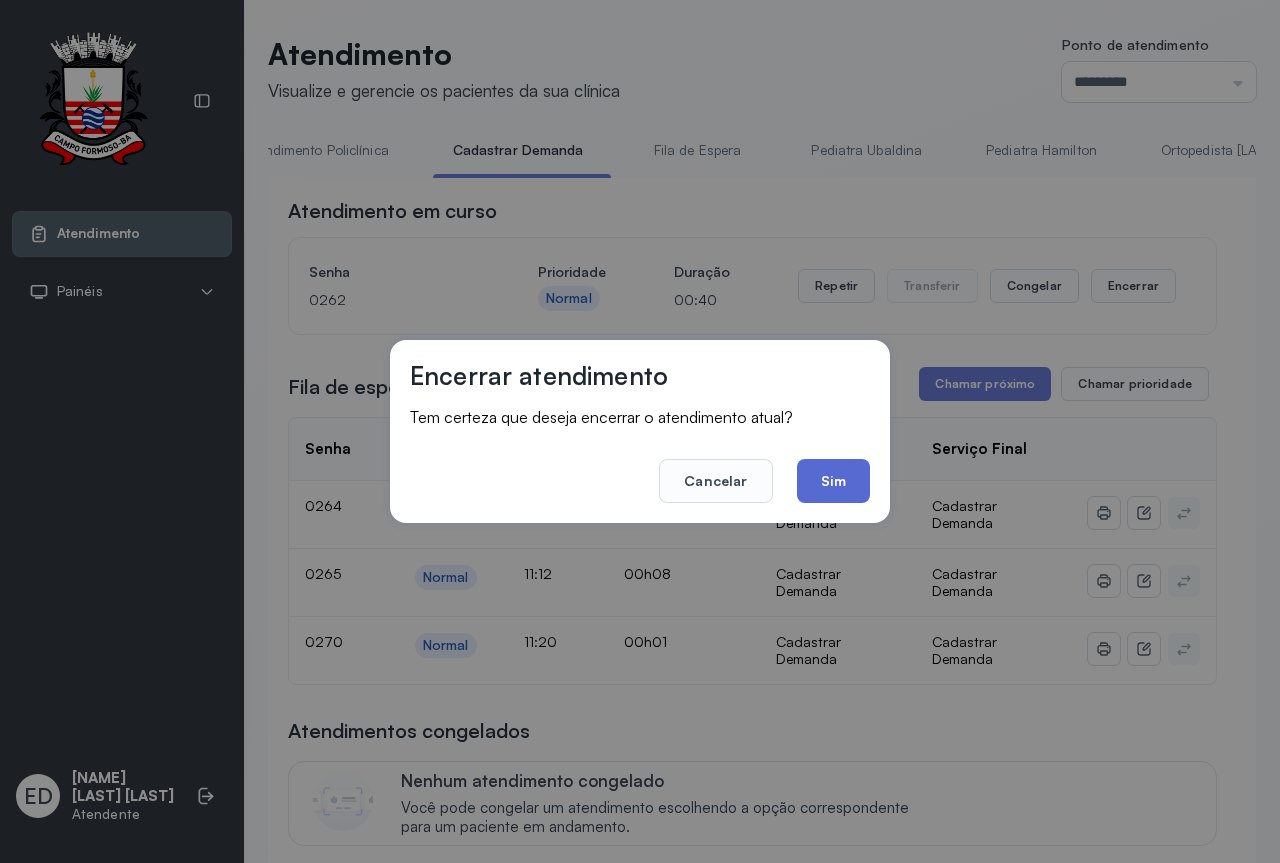 click on "Sim" 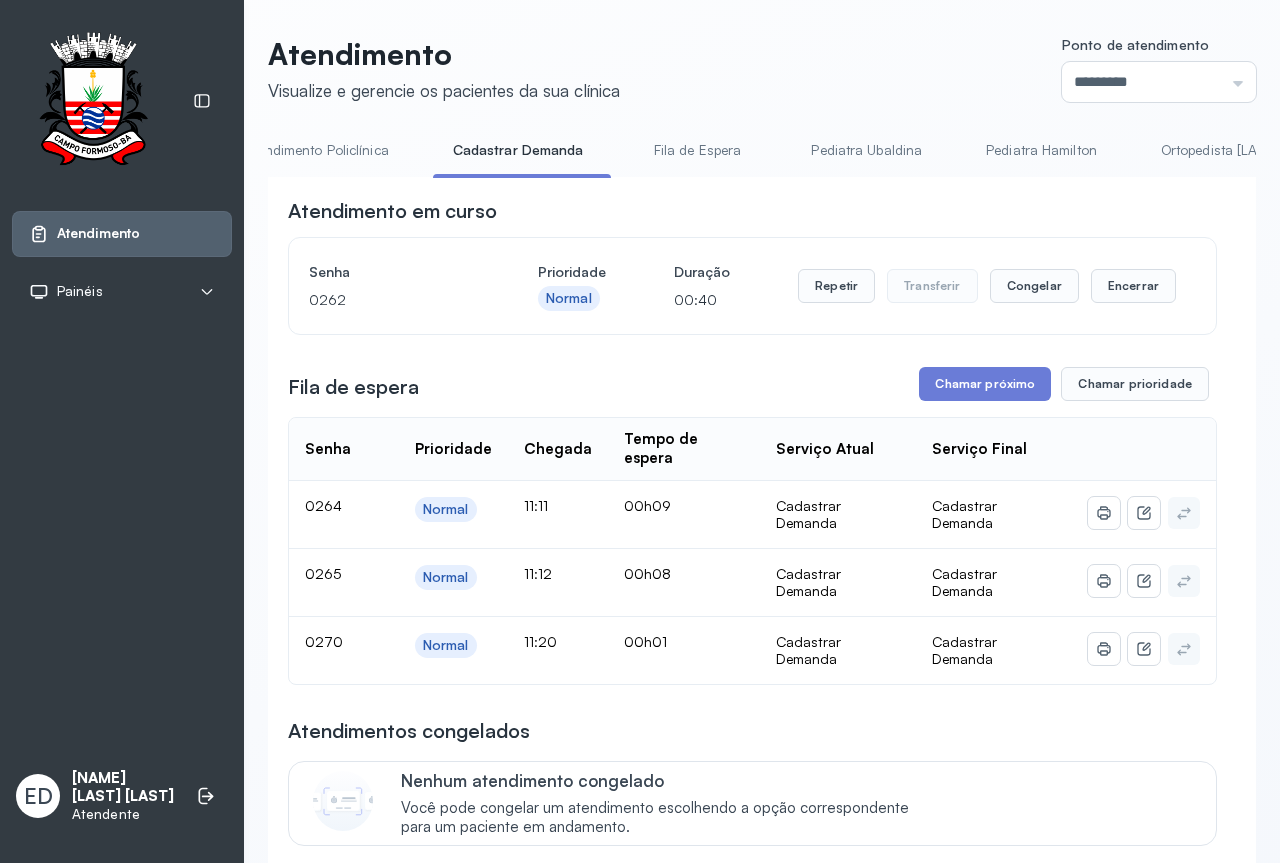 click on "Cadastrar Demanda" 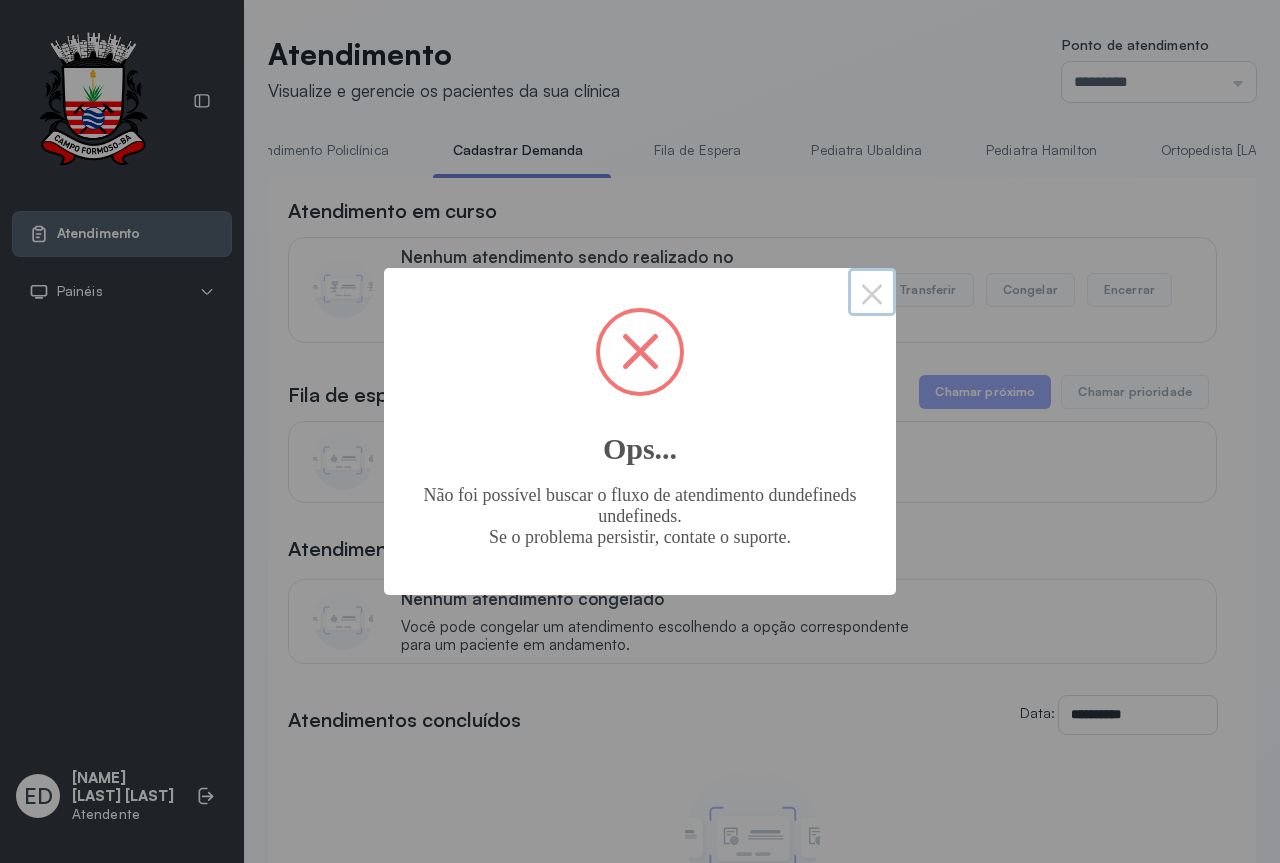 type 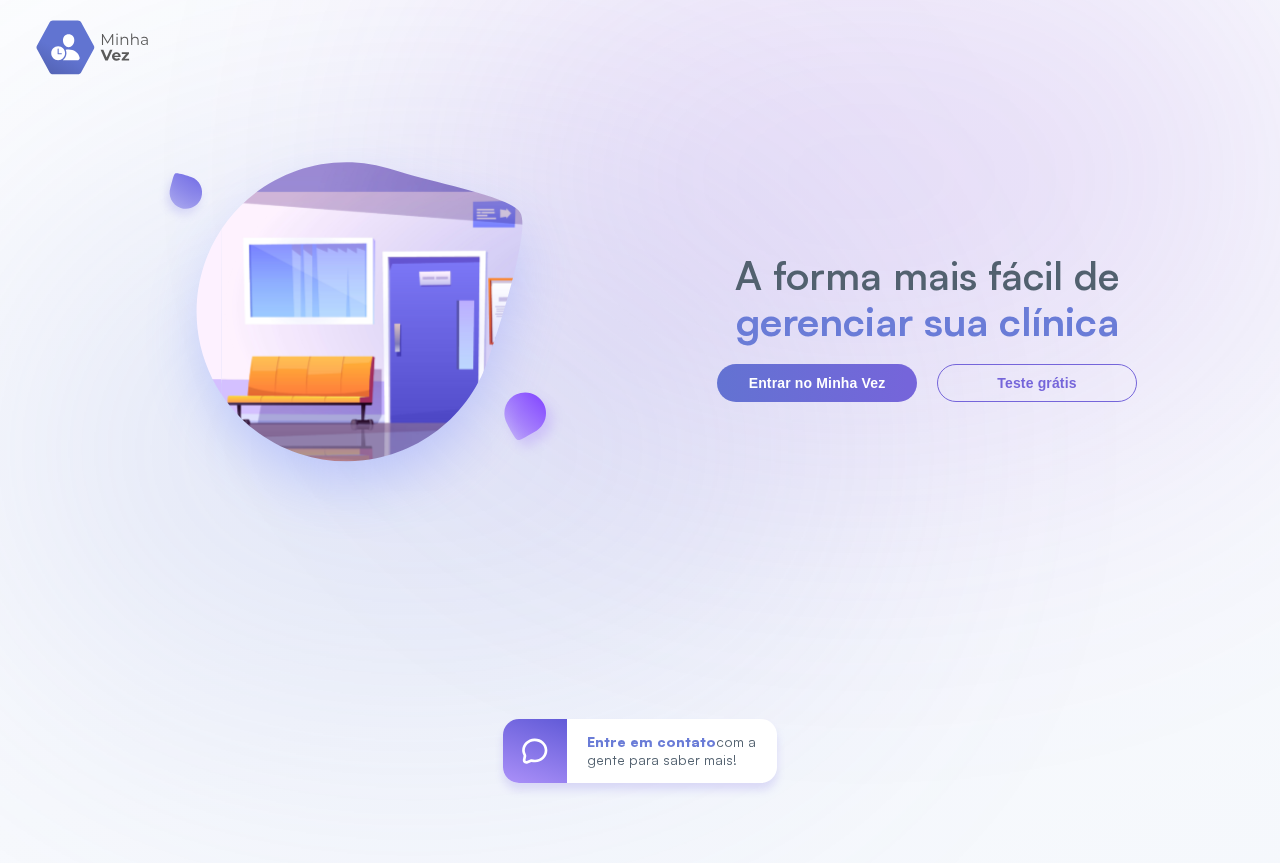 scroll, scrollTop: 0, scrollLeft: 0, axis: both 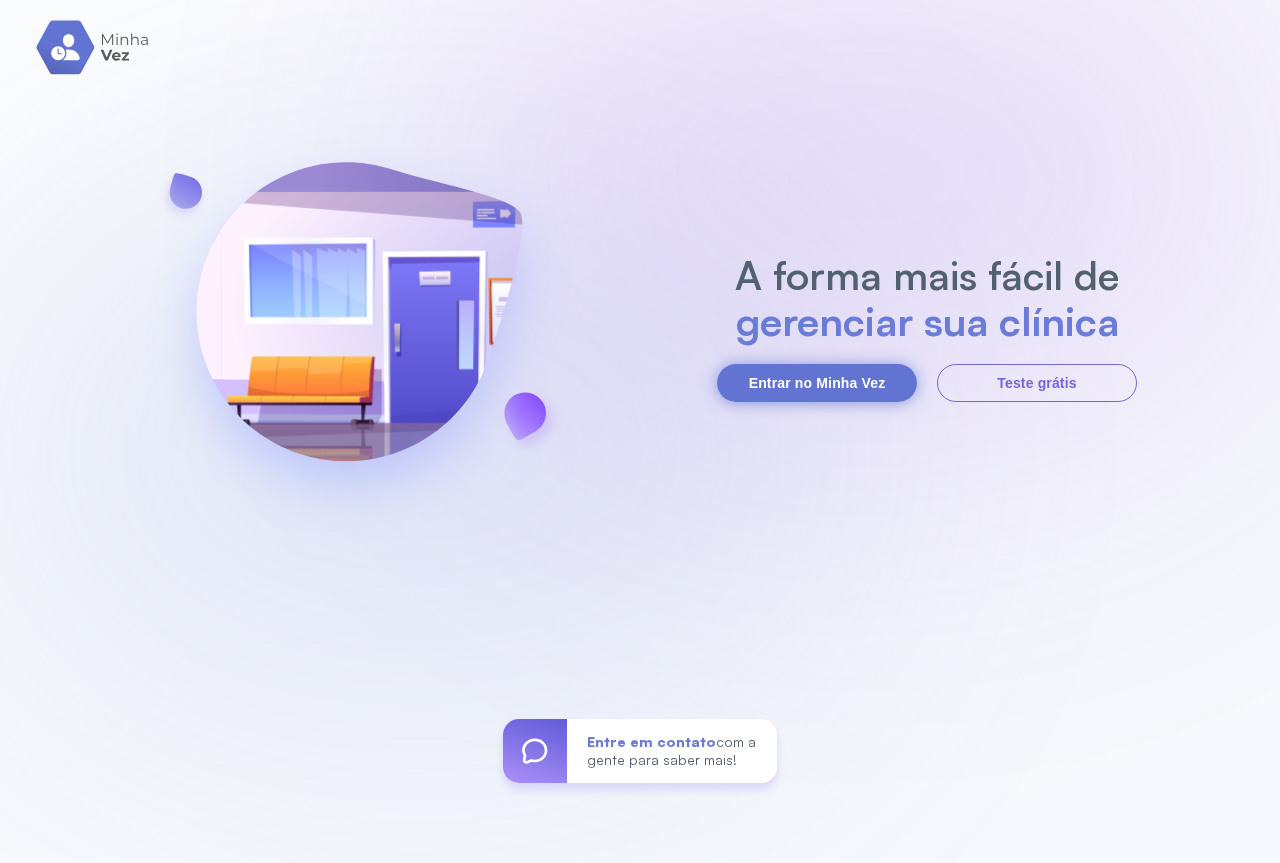 click on "Entrar no Minha Vez" at bounding box center (817, 383) 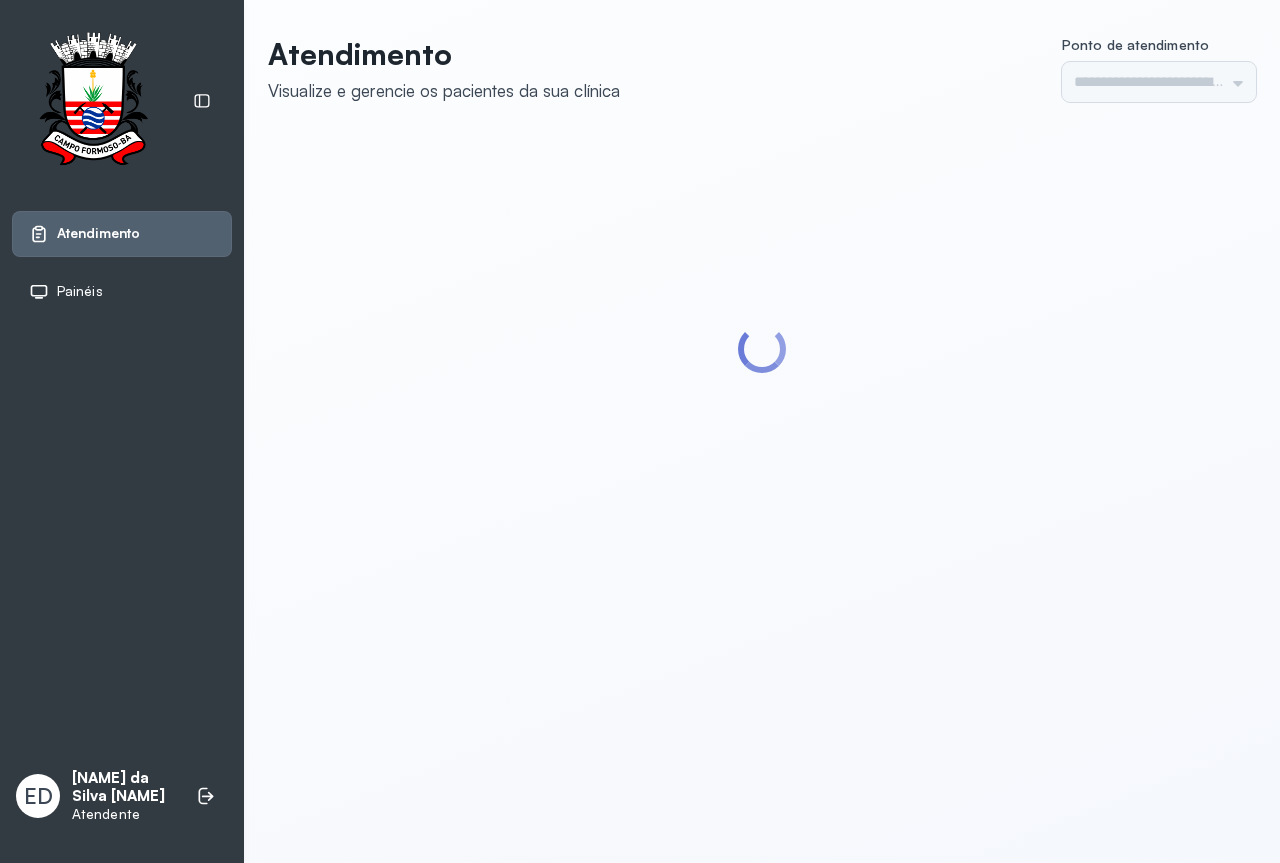 scroll, scrollTop: 0, scrollLeft: 0, axis: both 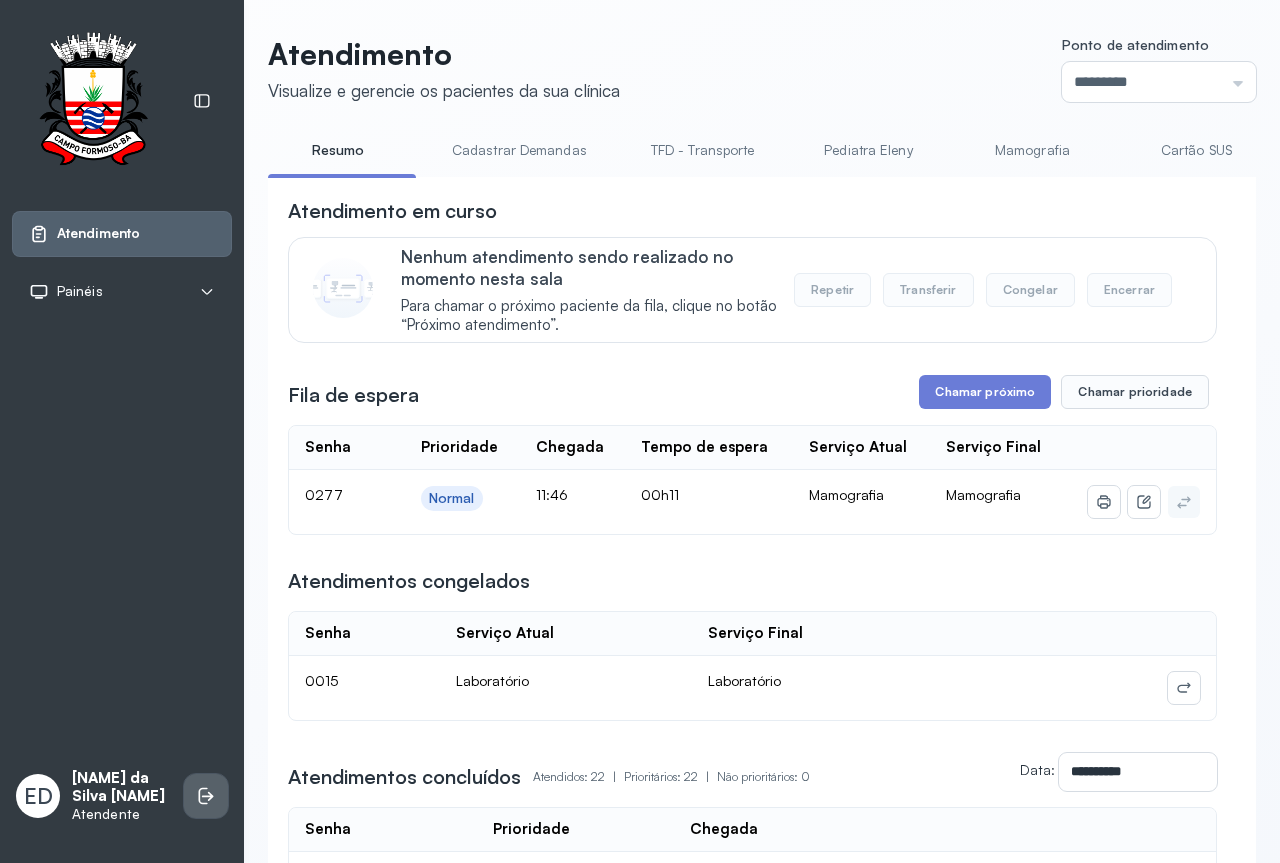 click at bounding box center (206, 796) 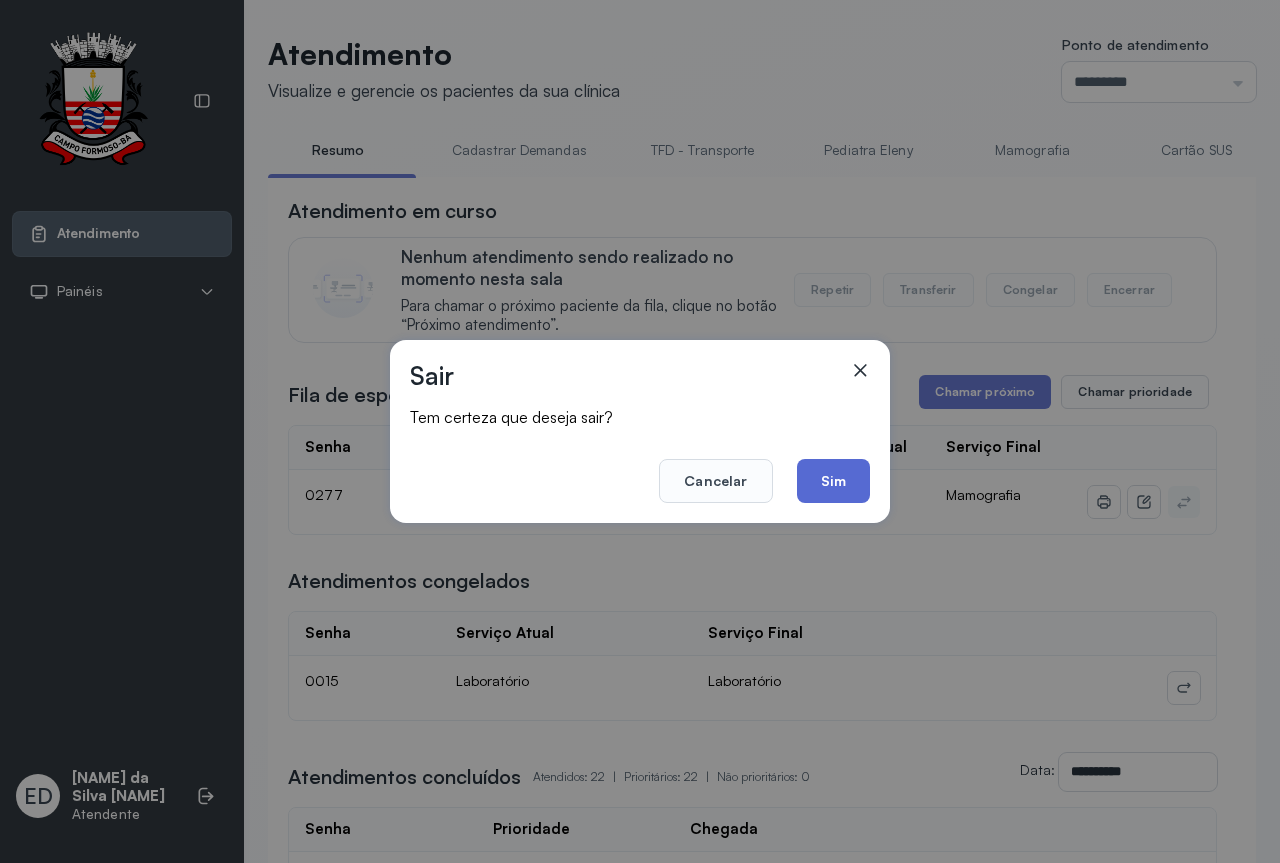 click on "Sim" 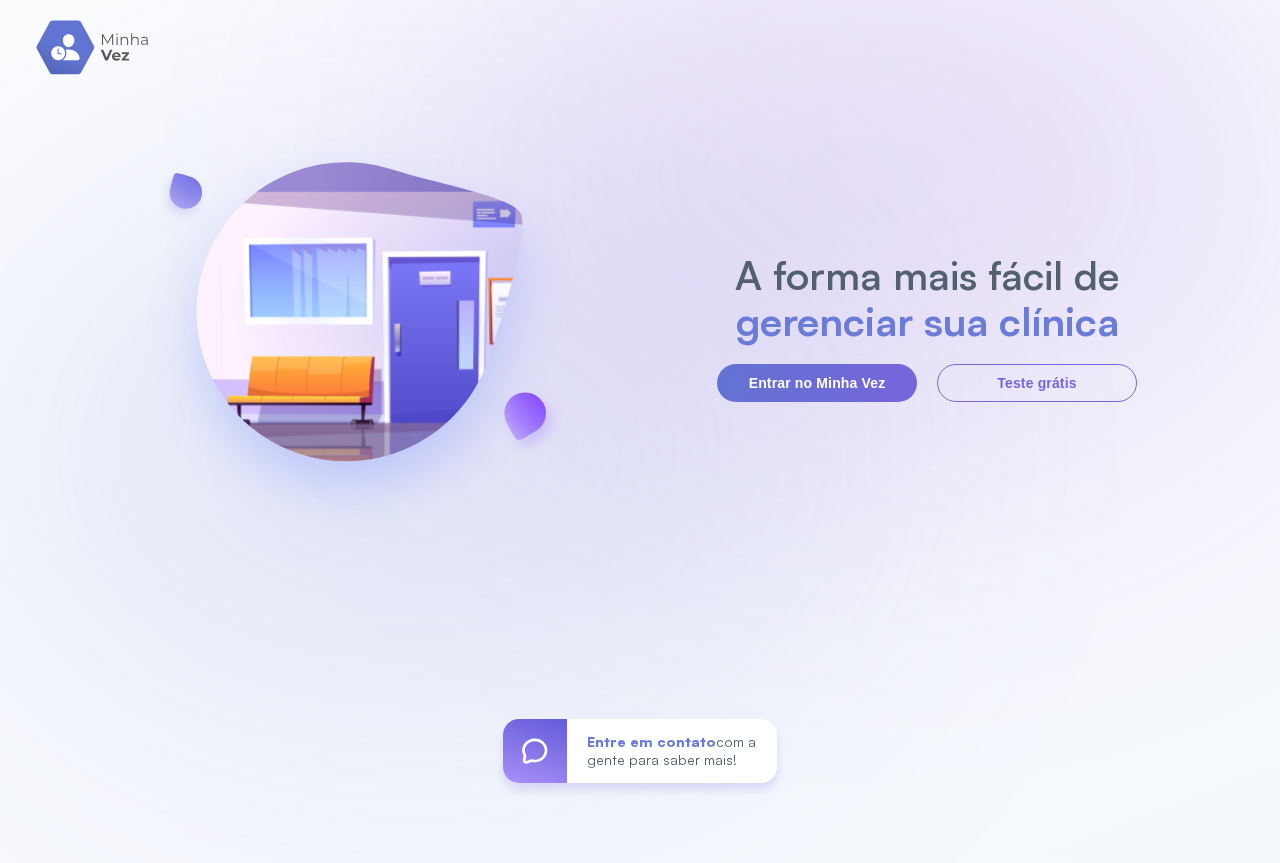 scroll, scrollTop: 0, scrollLeft: 0, axis: both 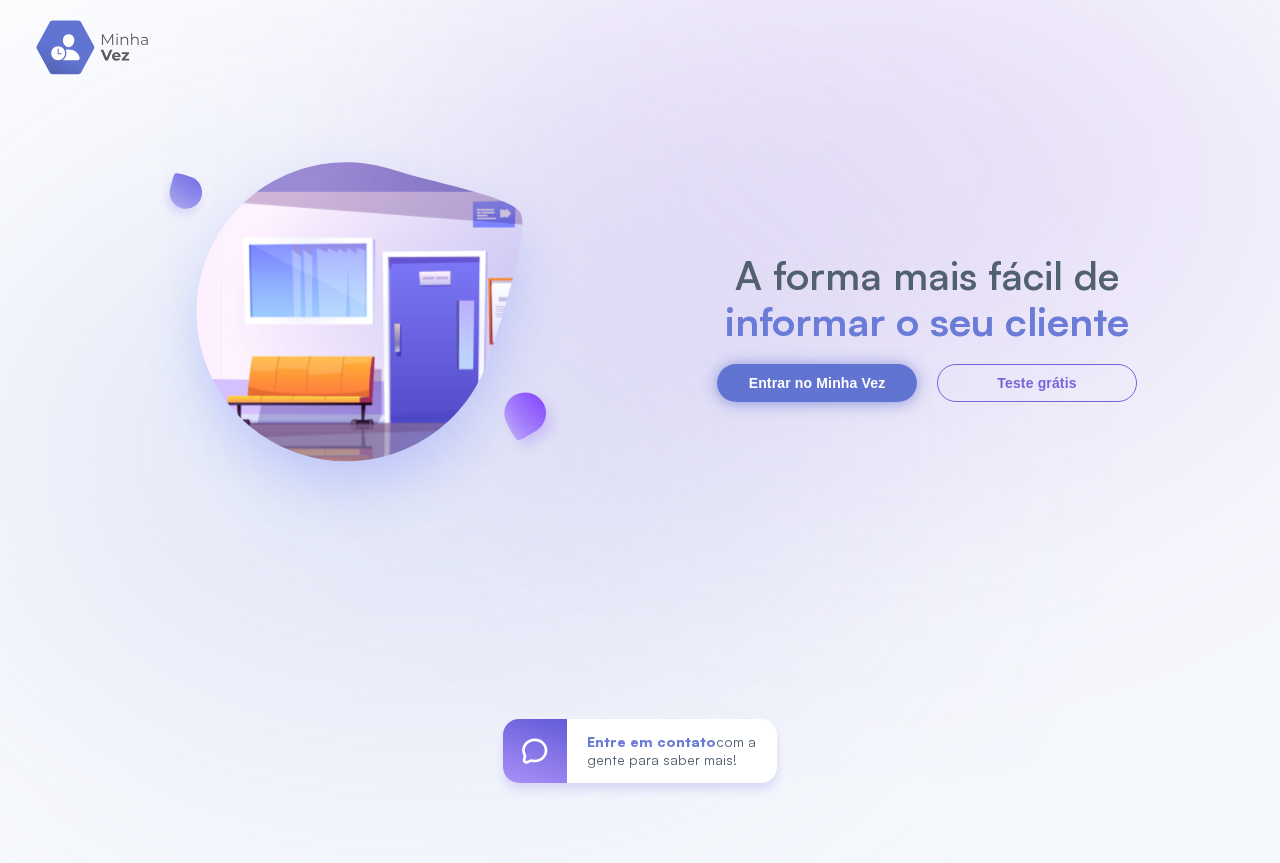 click on "Entrar no Minha Vez" at bounding box center [817, 383] 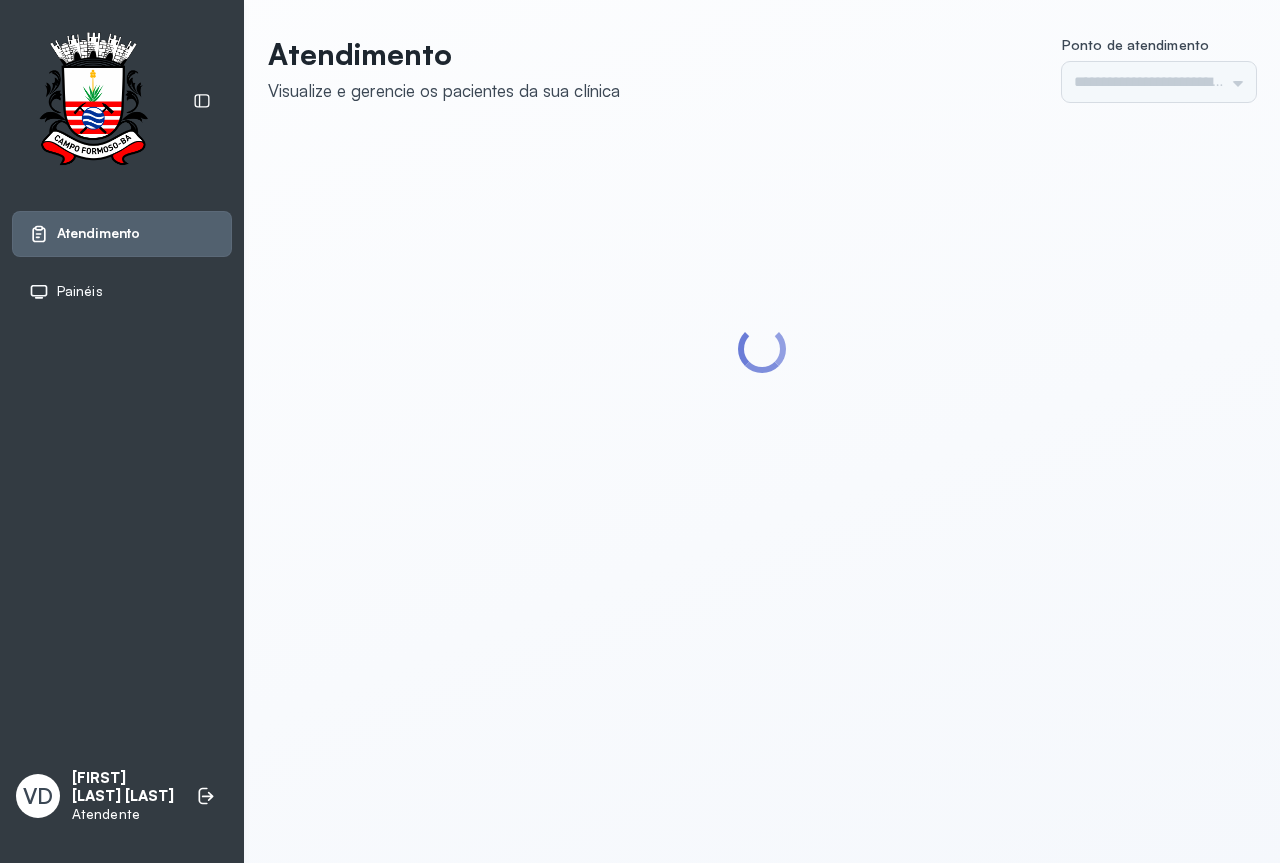 scroll, scrollTop: 0, scrollLeft: 0, axis: both 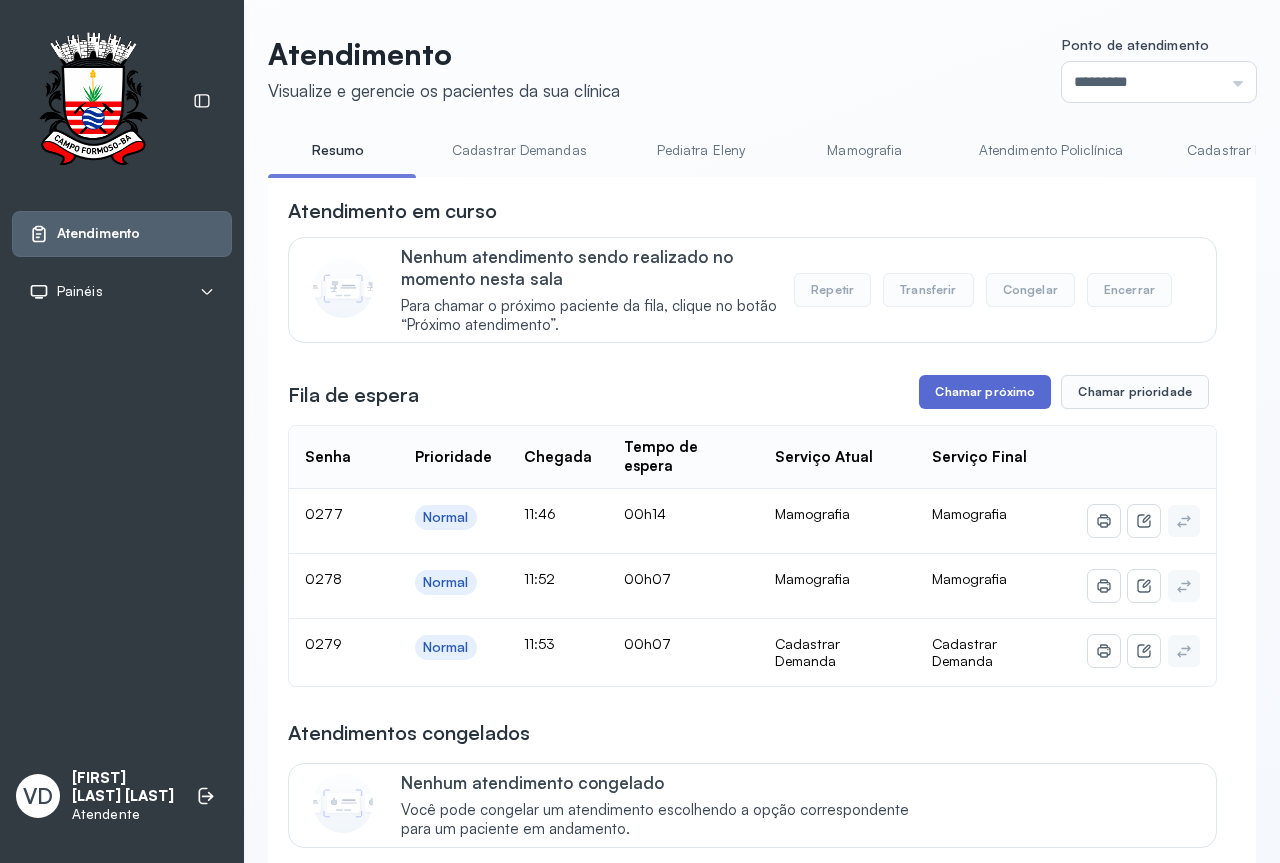 click on "Chamar próximo" at bounding box center (985, 392) 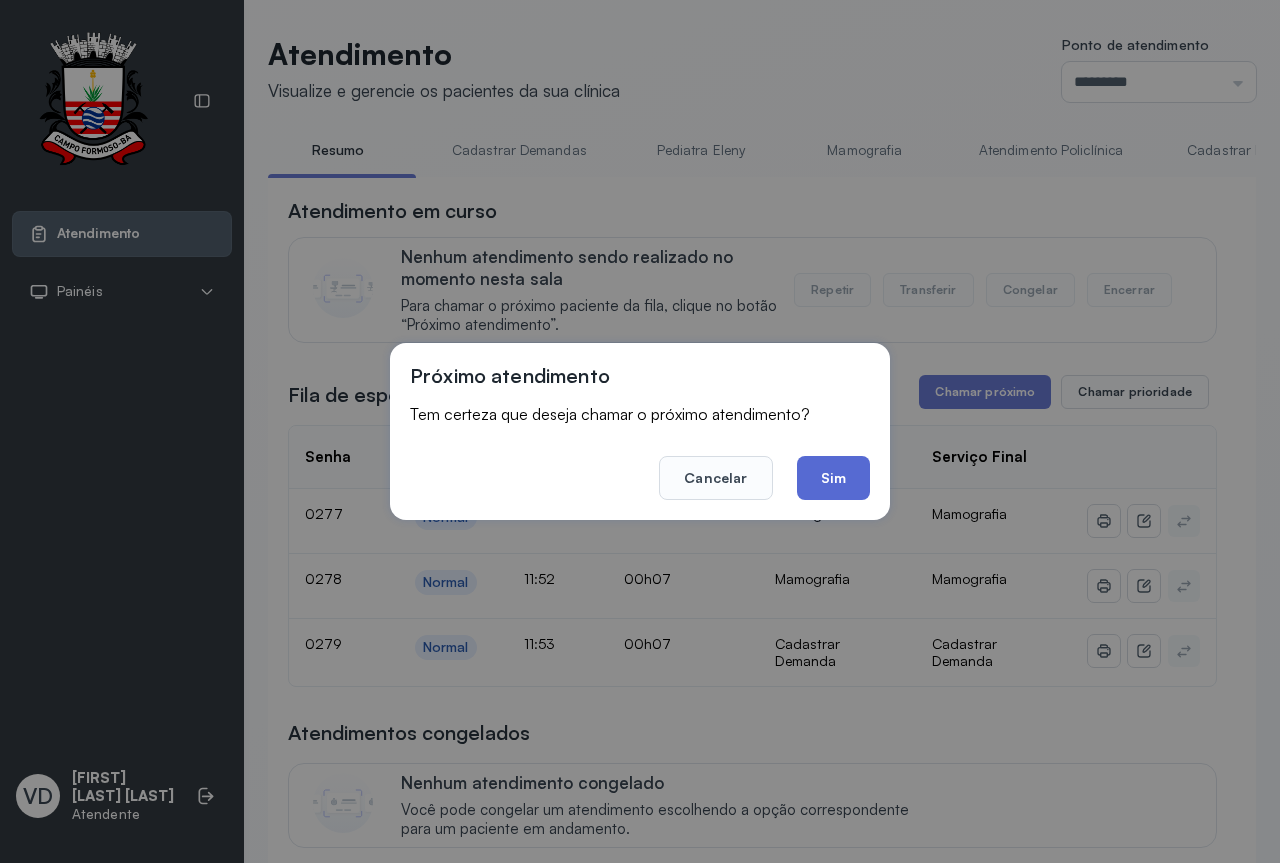 click on "Sim" 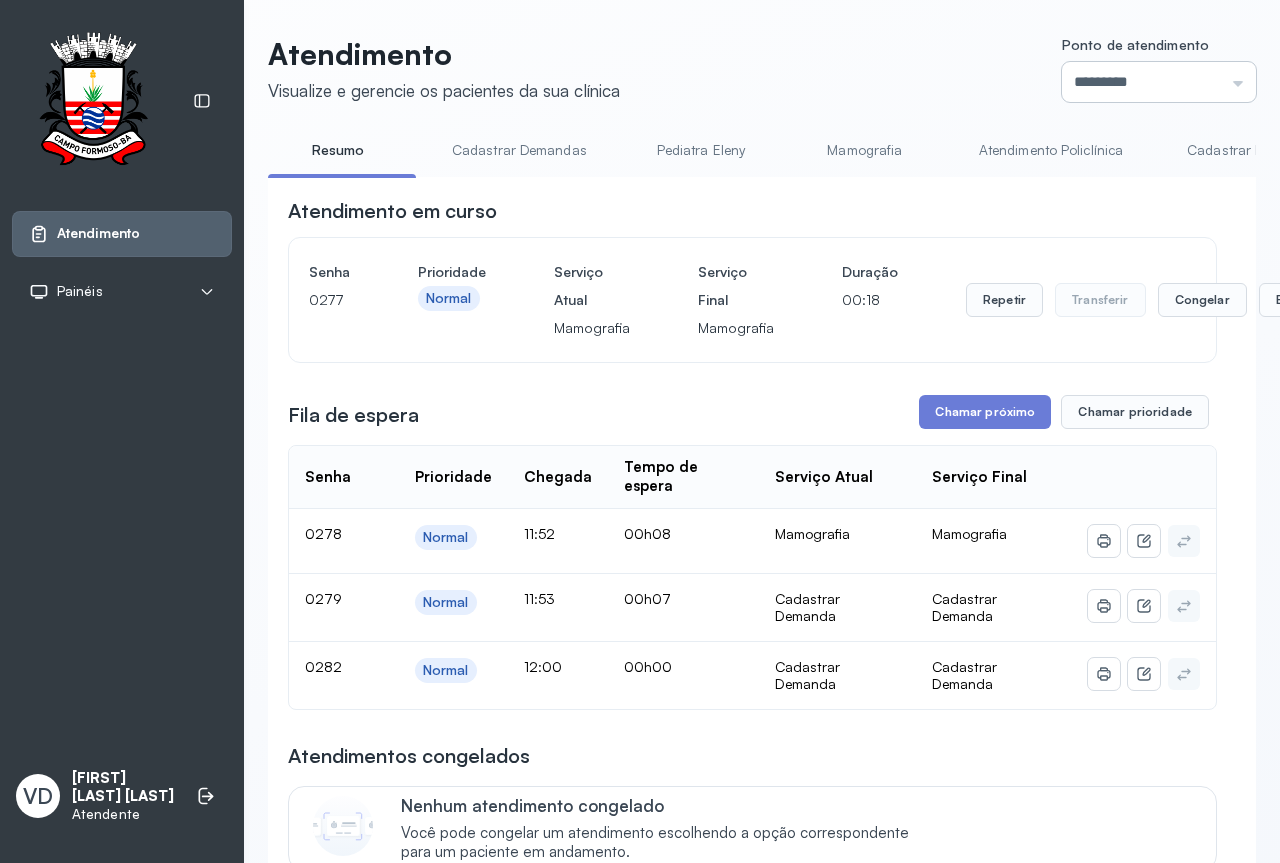 click on "*********" at bounding box center [1159, 82] 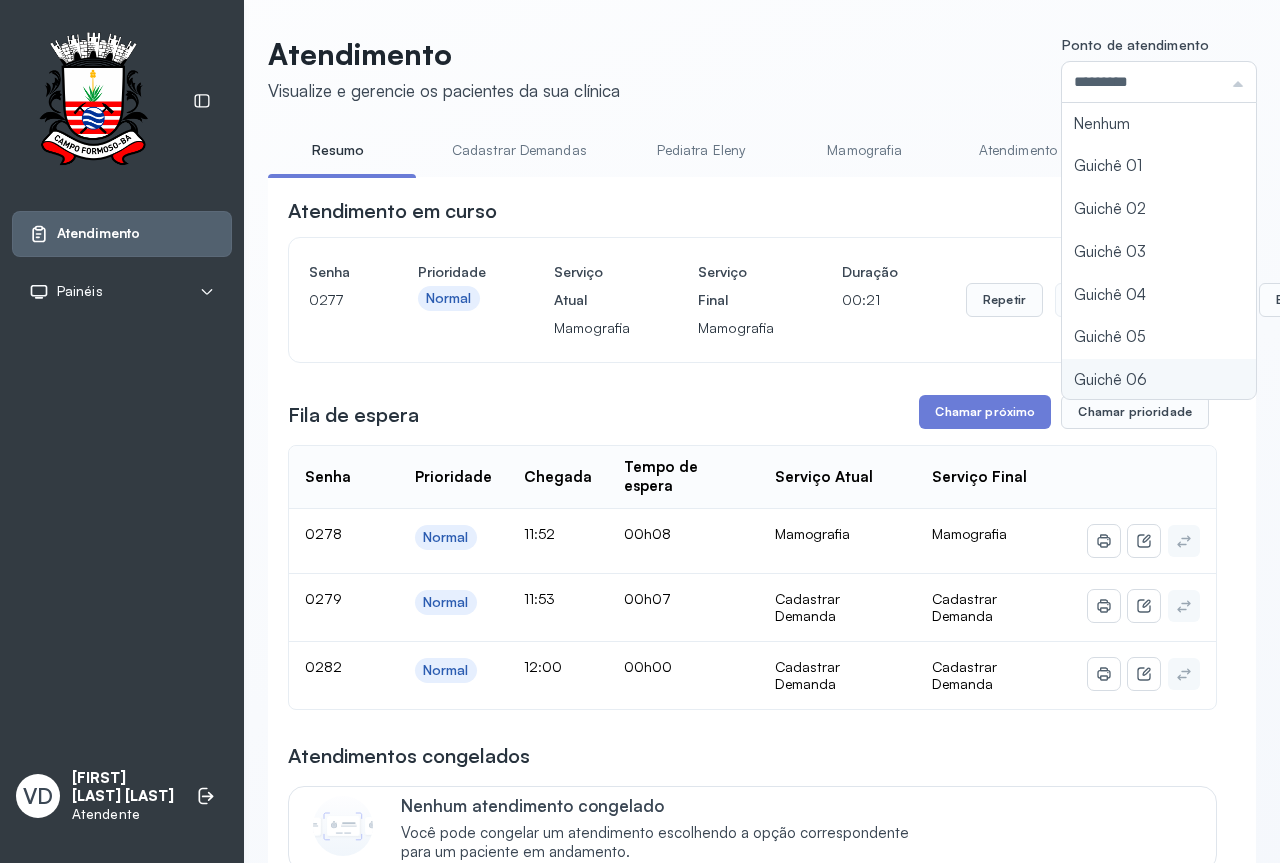 type on "*********" 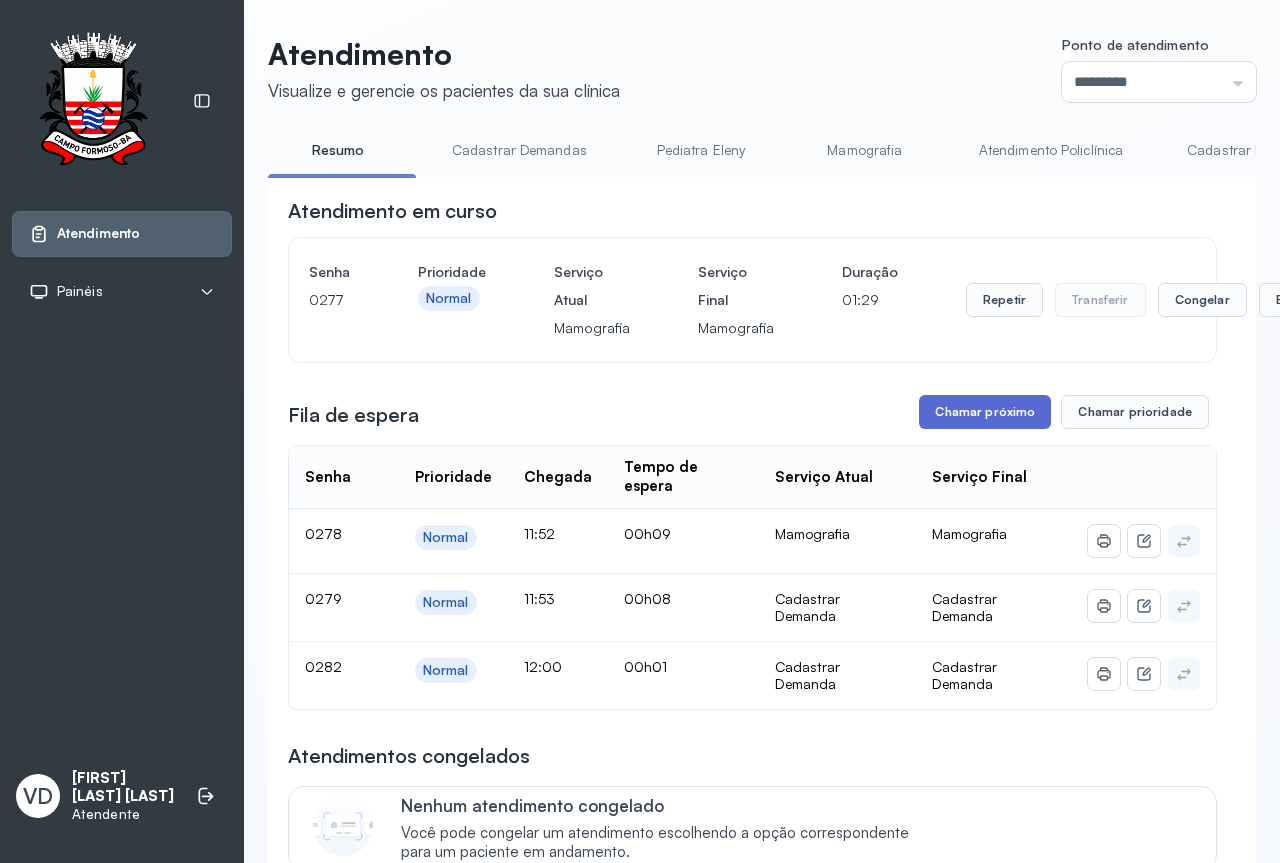 click on "Chamar próximo" at bounding box center [985, 412] 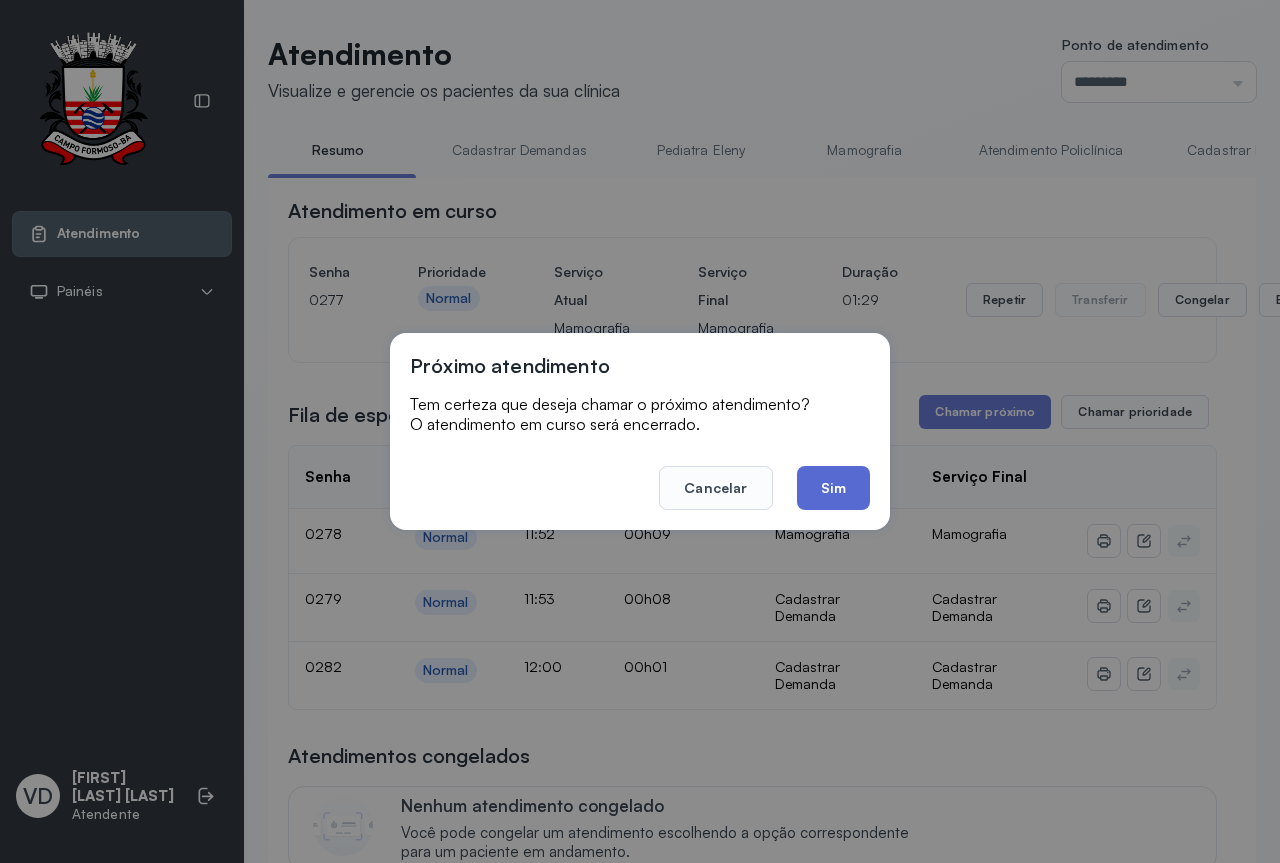 click on "Sim" 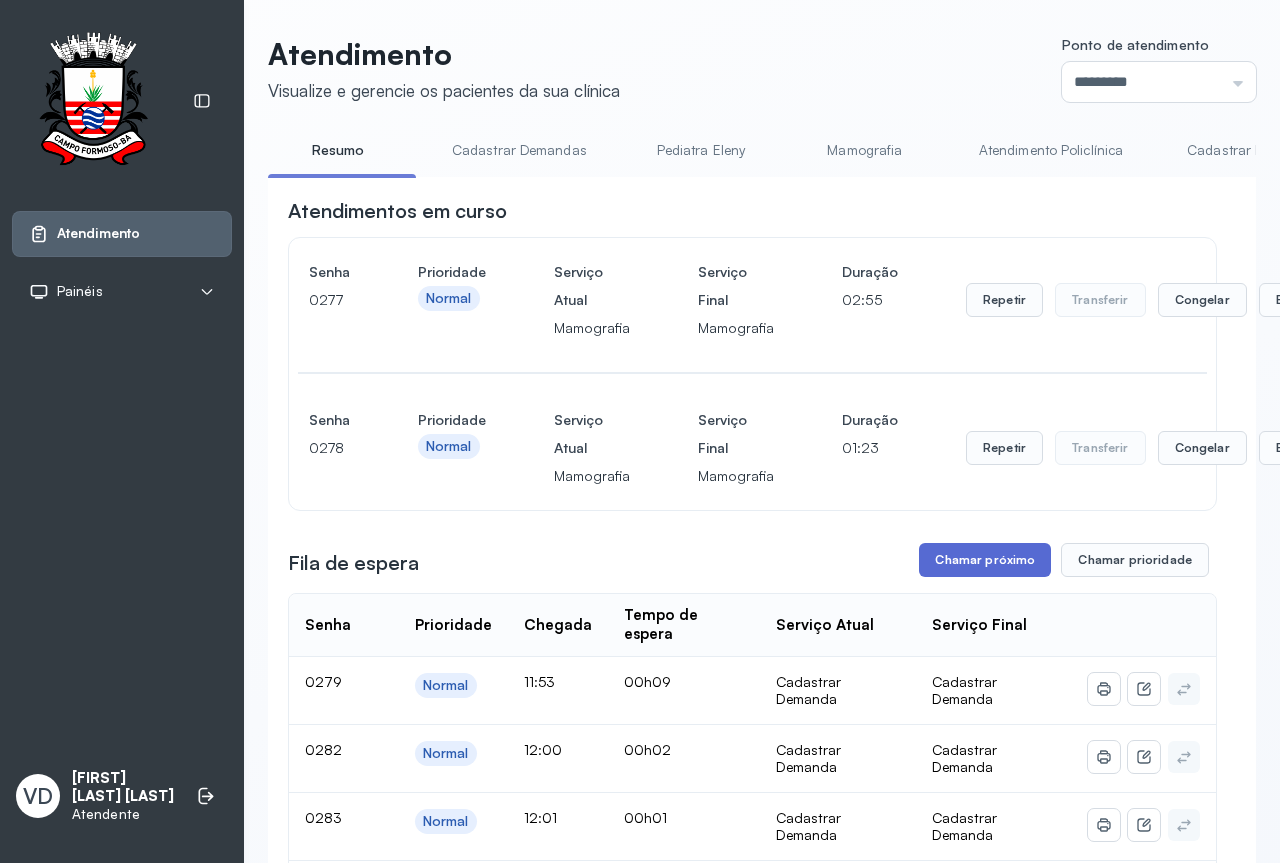click on "Chamar próximo" at bounding box center [985, 560] 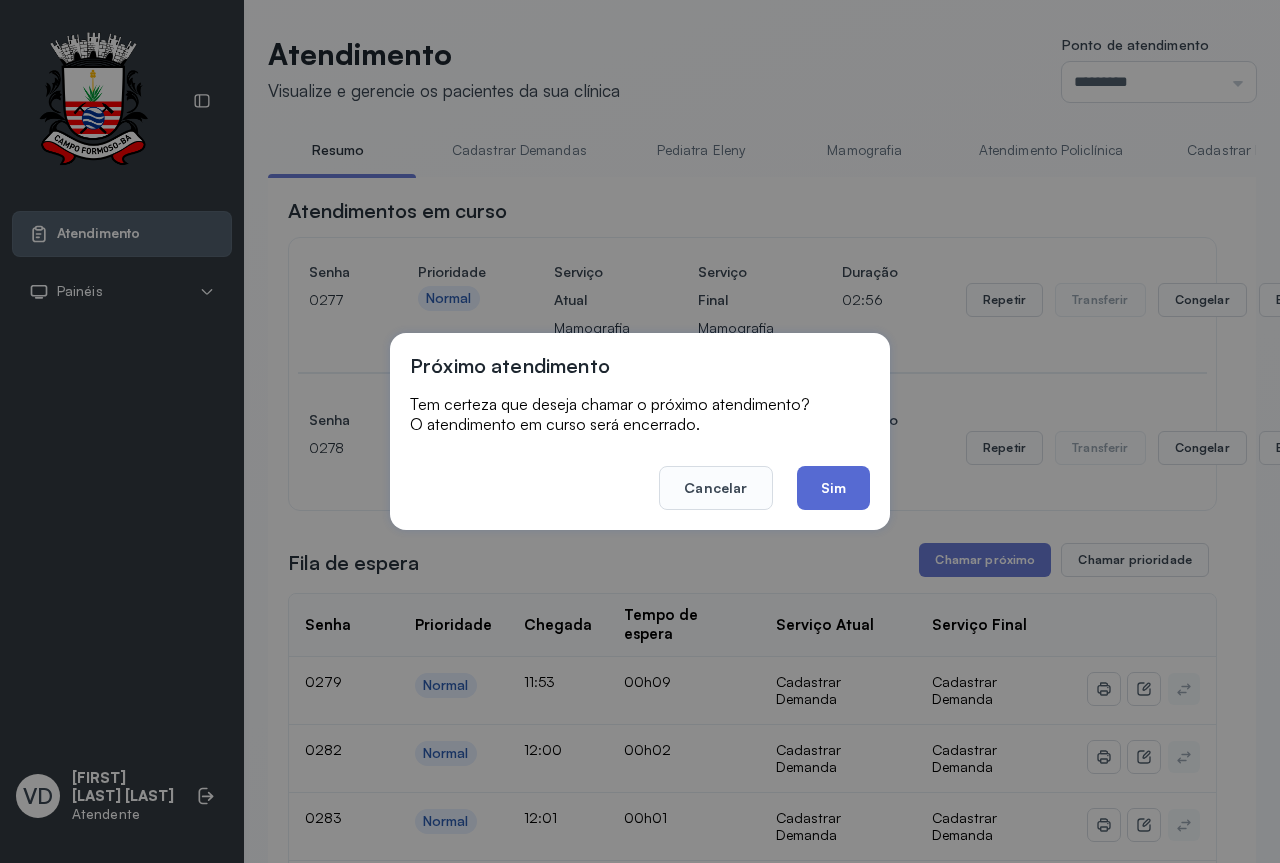 click on "Sim" 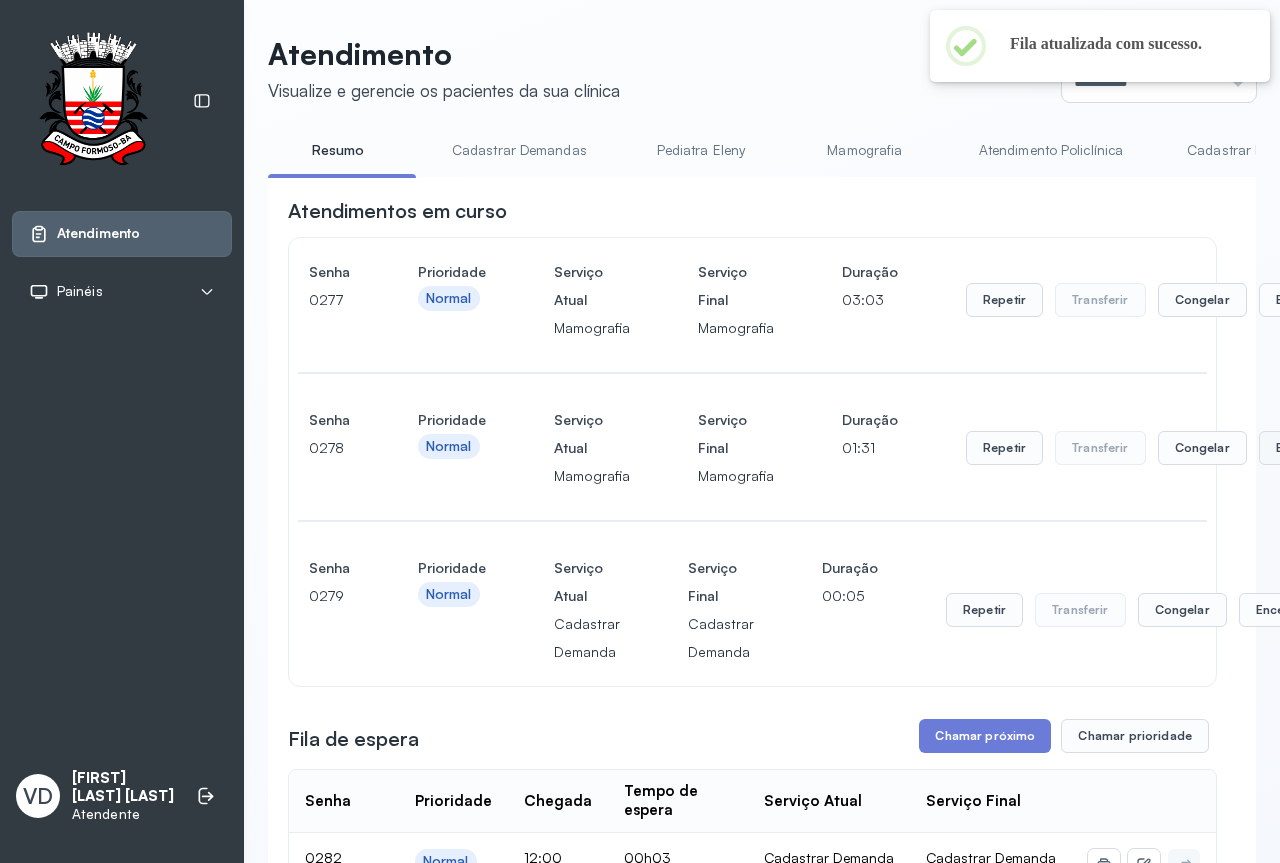 click on "Encerrar" at bounding box center (1301, 300) 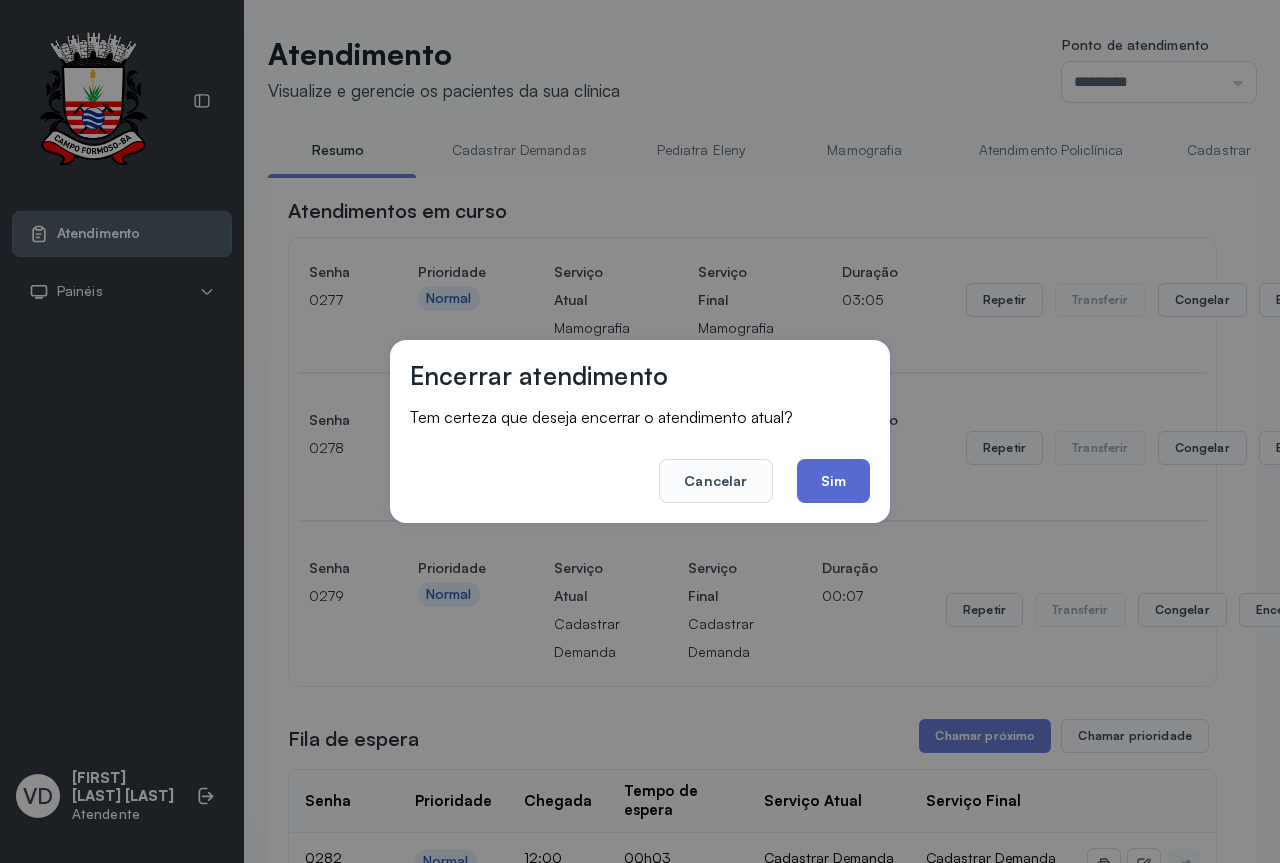 click on "Sim" 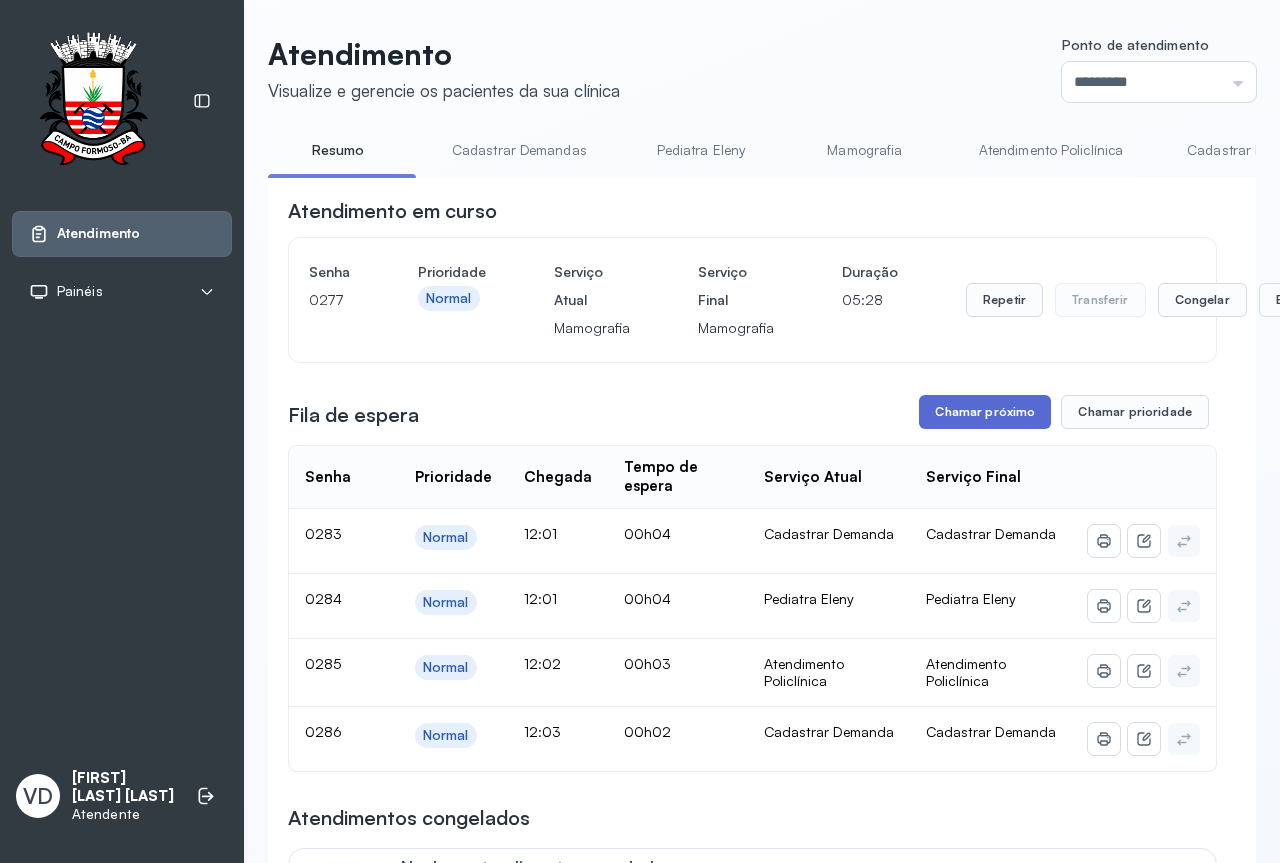 click on "Chamar próximo" at bounding box center (985, 412) 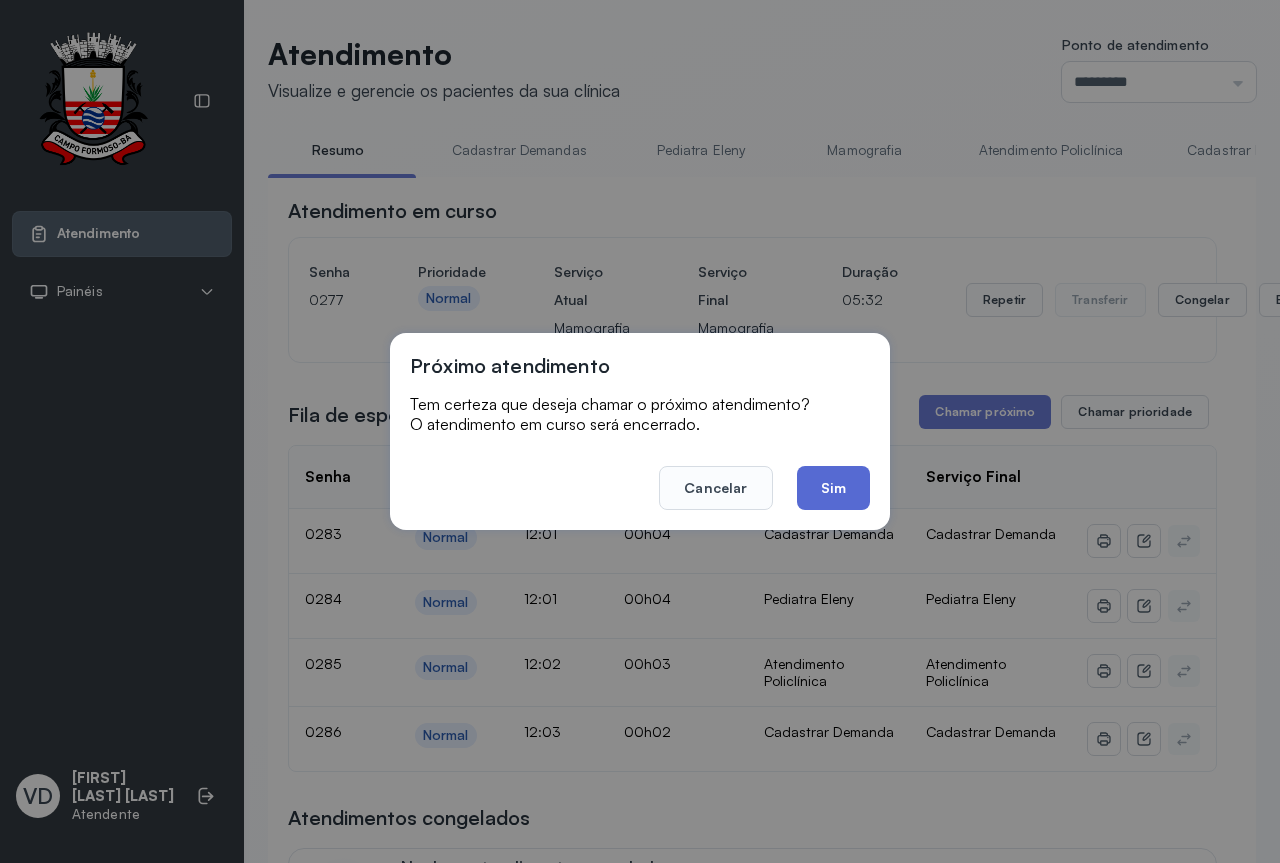 click on "Sim" 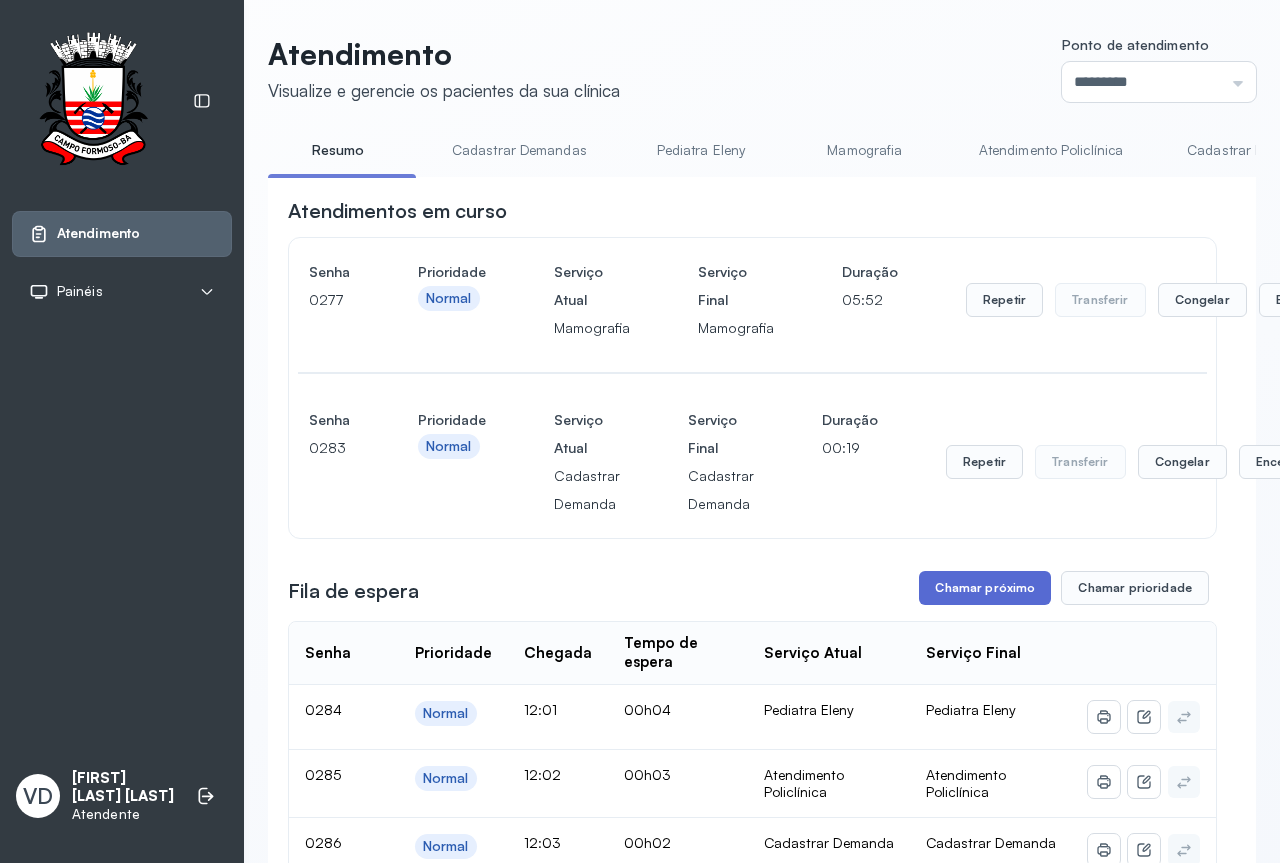 click on "Chamar próximo" at bounding box center (985, 588) 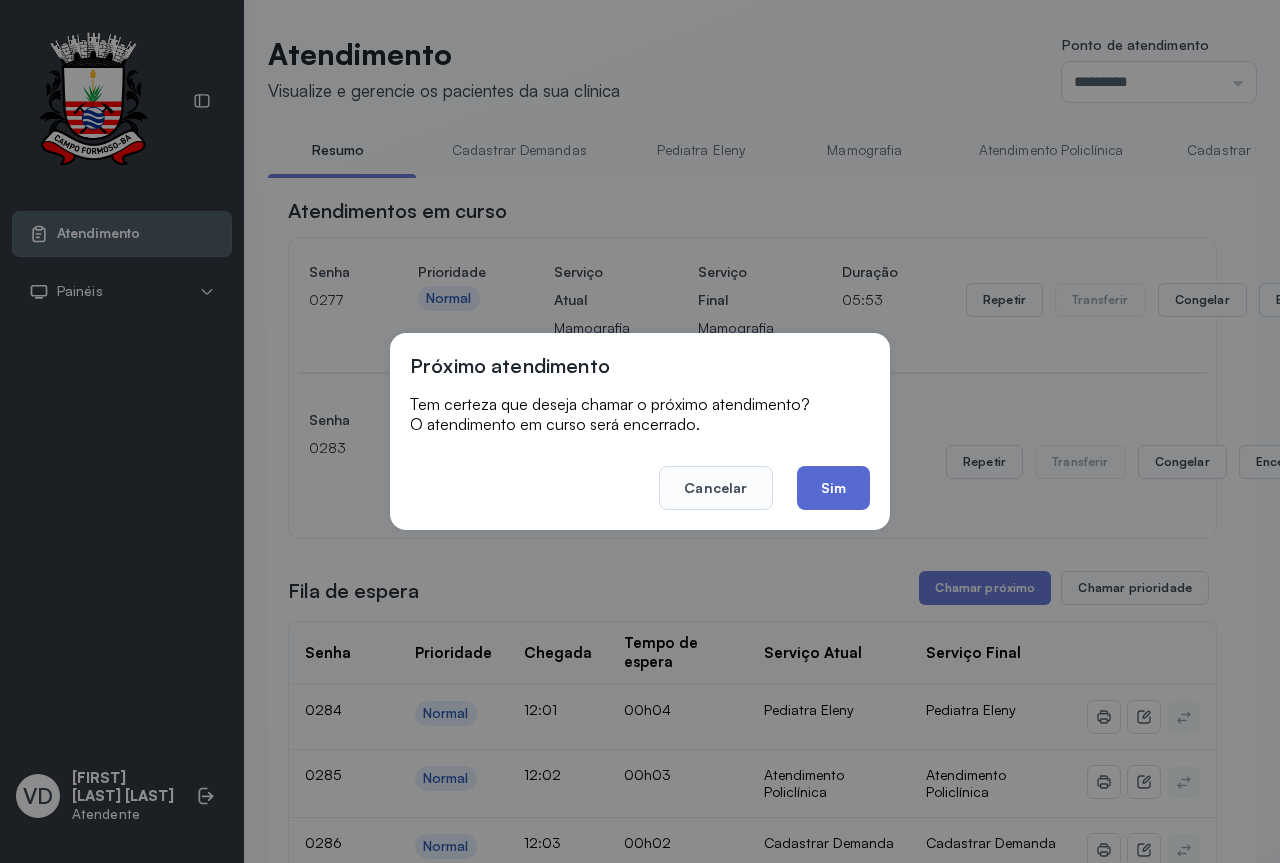 click on "Sim" 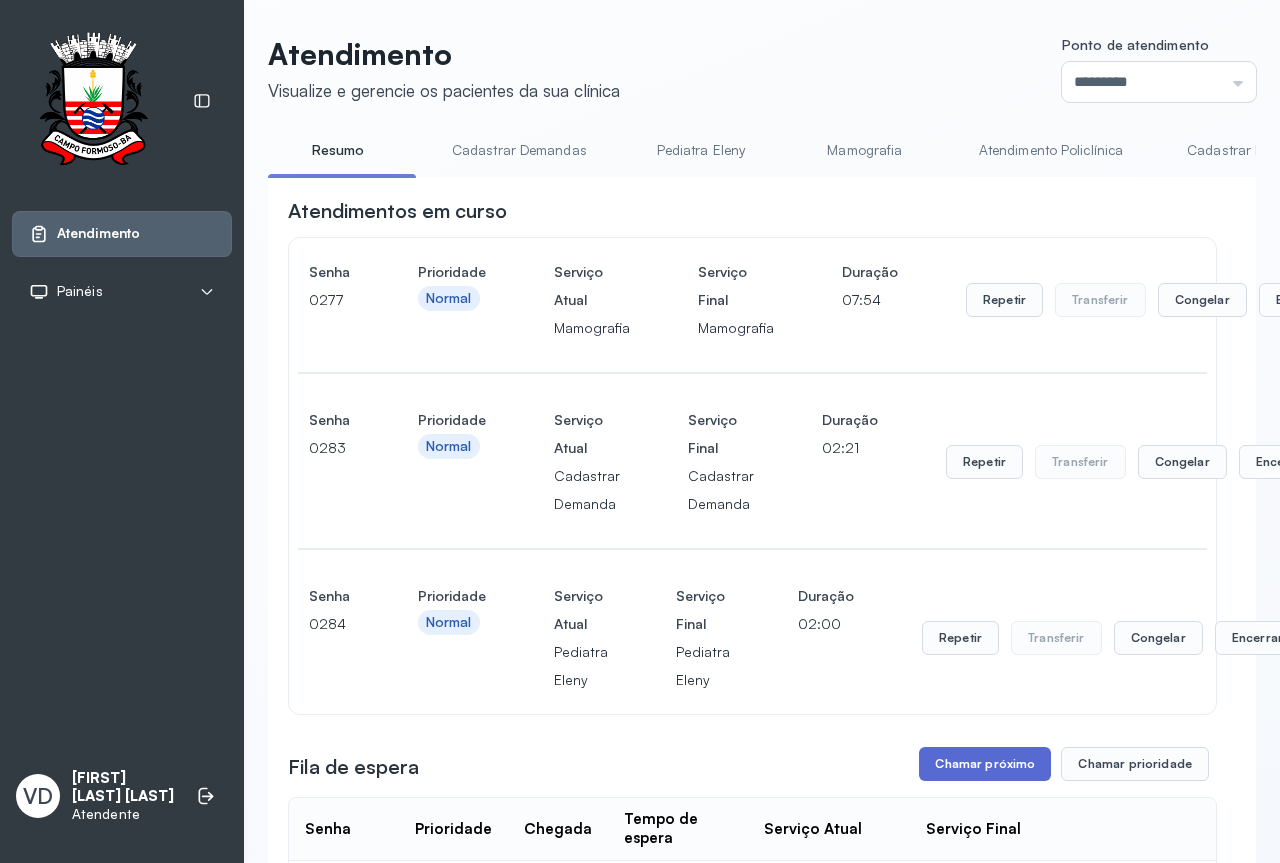 drag, startPoint x: 977, startPoint y: 763, endPoint x: 988, endPoint y: 758, distance: 12.083046 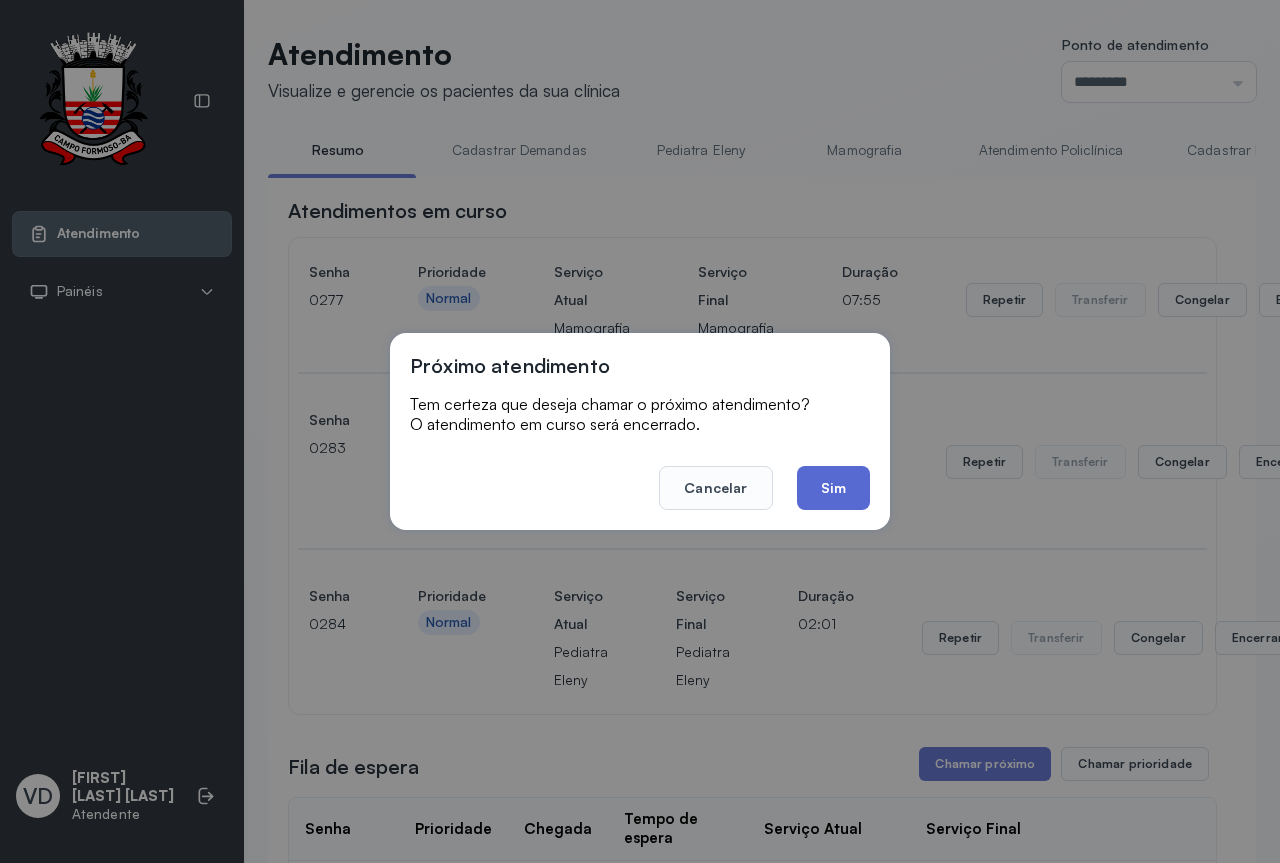 click on "Sim" 